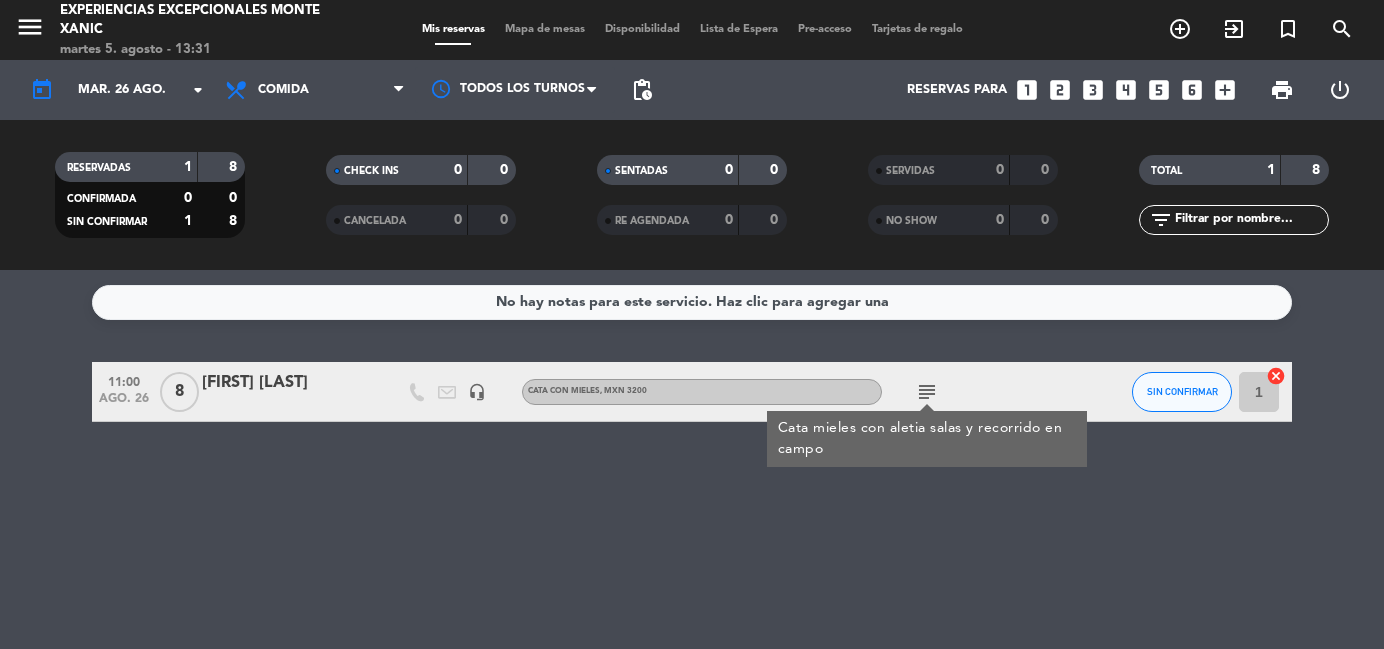 scroll, scrollTop: 0, scrollLeft: 0, axis: both 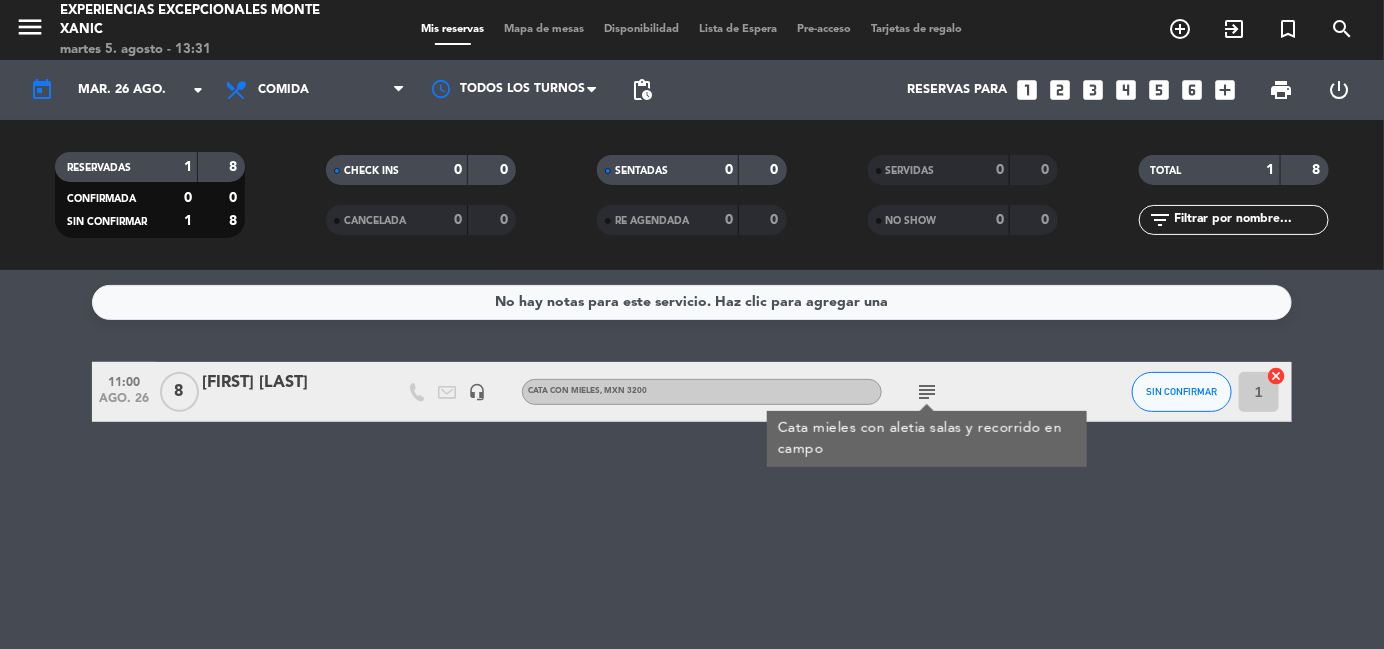 click on "mar. 26 ago." 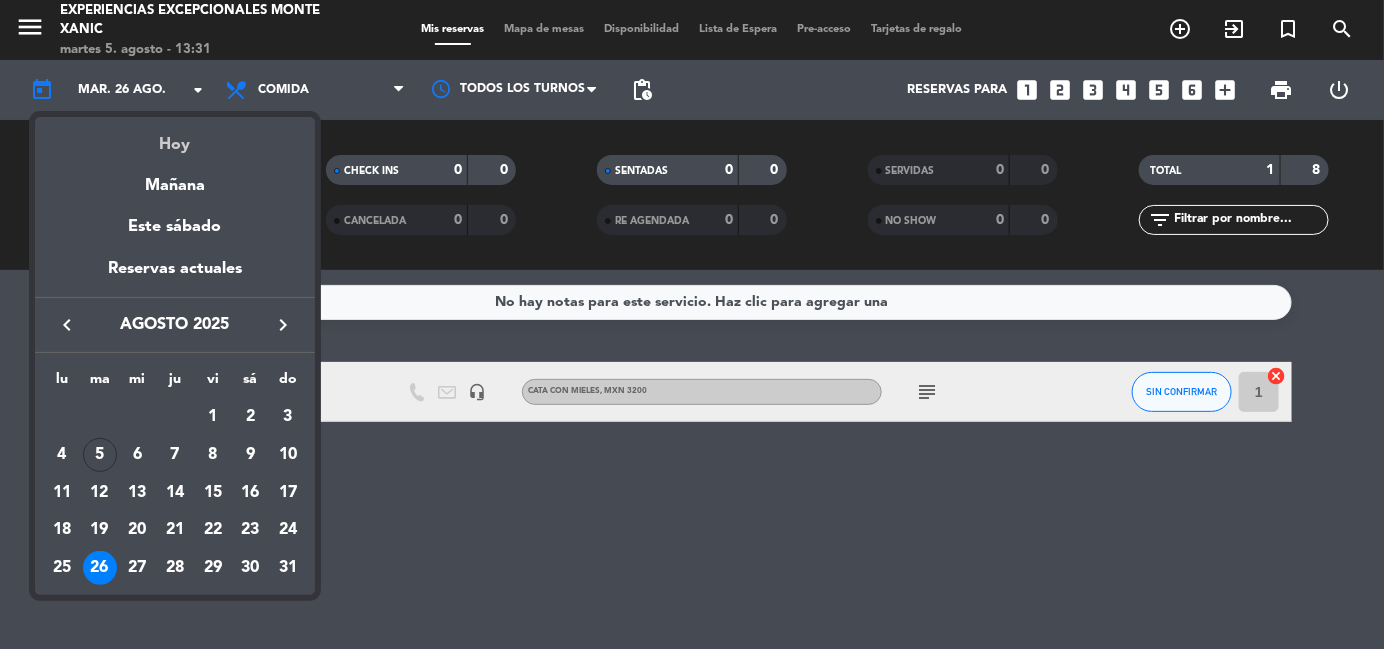 click on "Hoy" at bounding box center (175, 137) 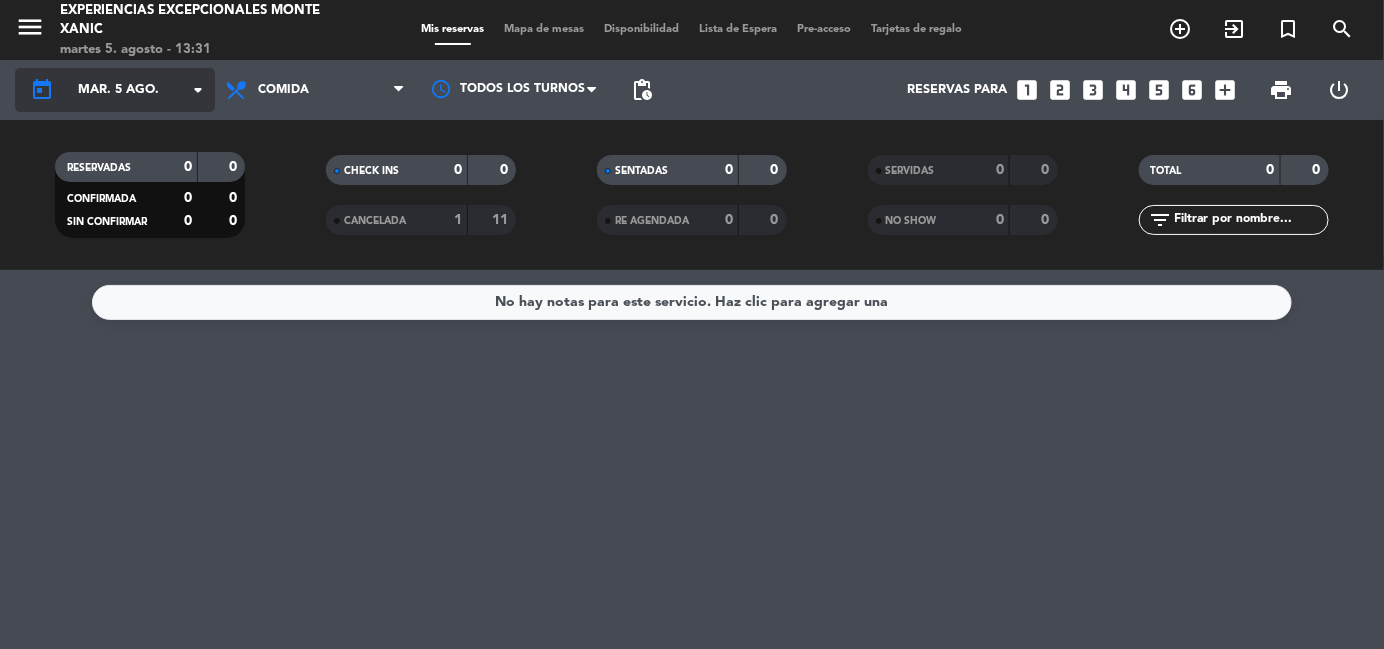 click on "mar. 5 ago." 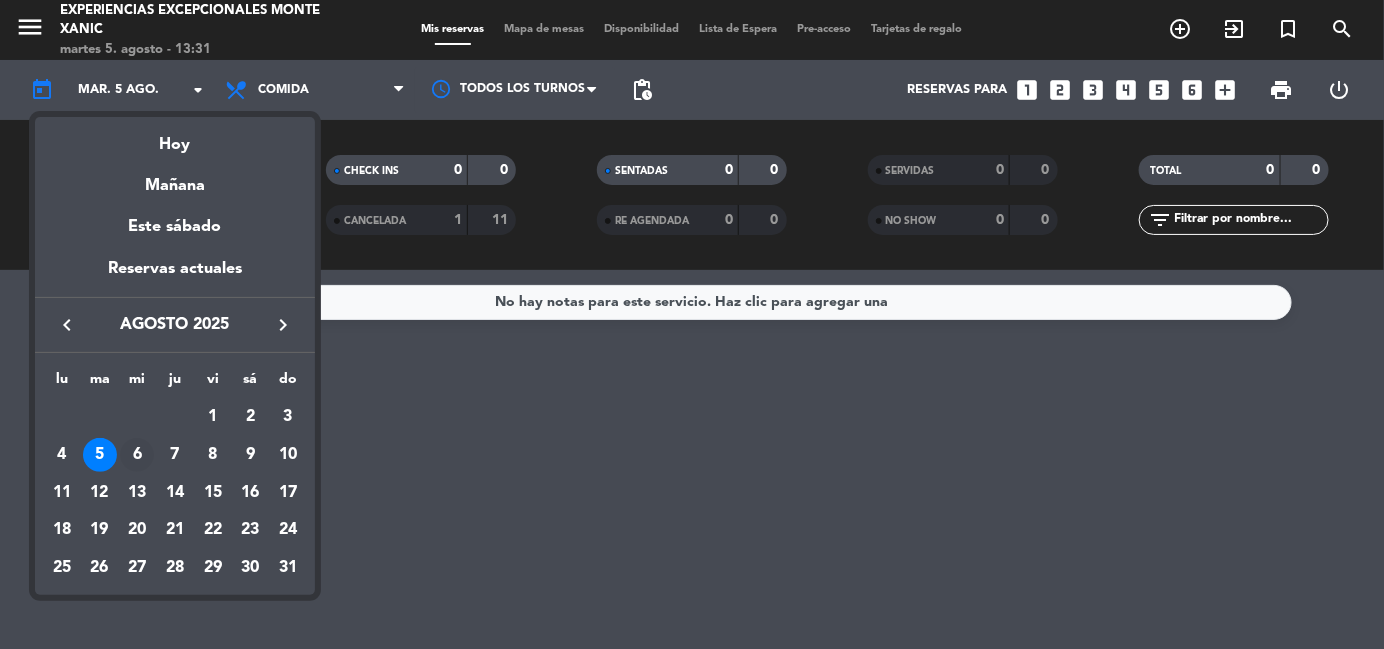 click on "6" at bounding box center (137, 455) 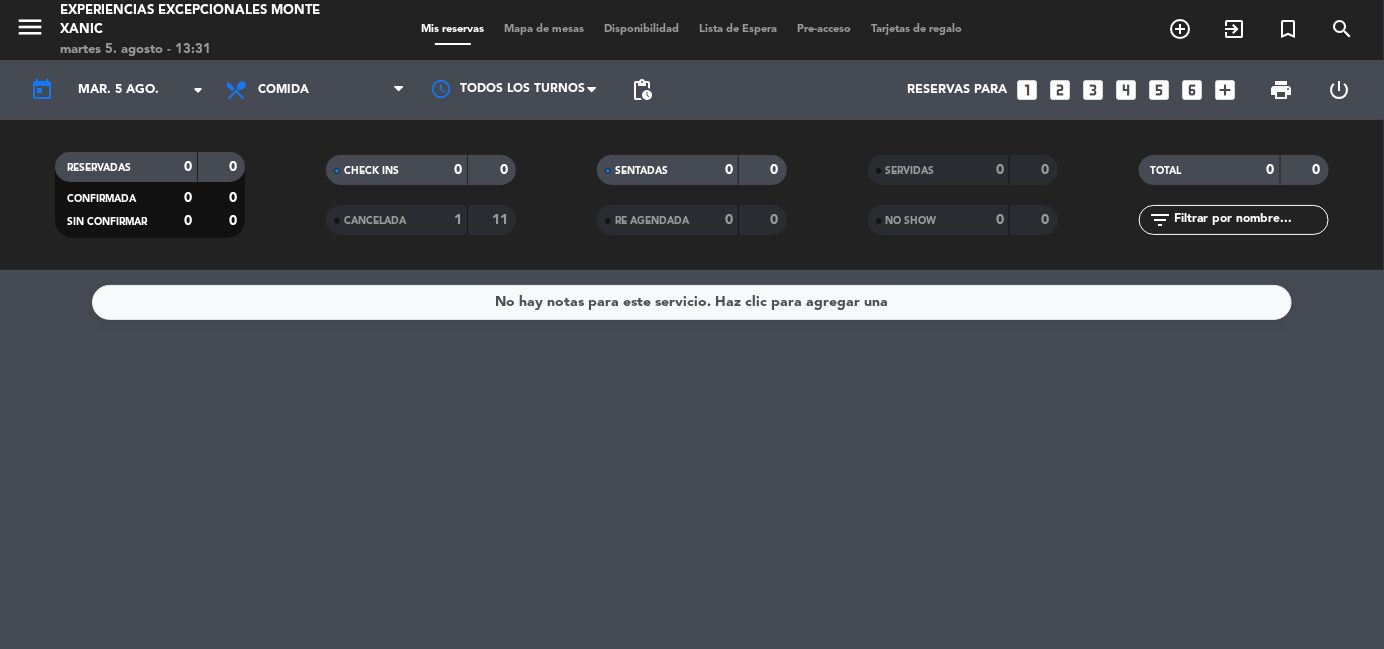 type on "mié. 6 ago." 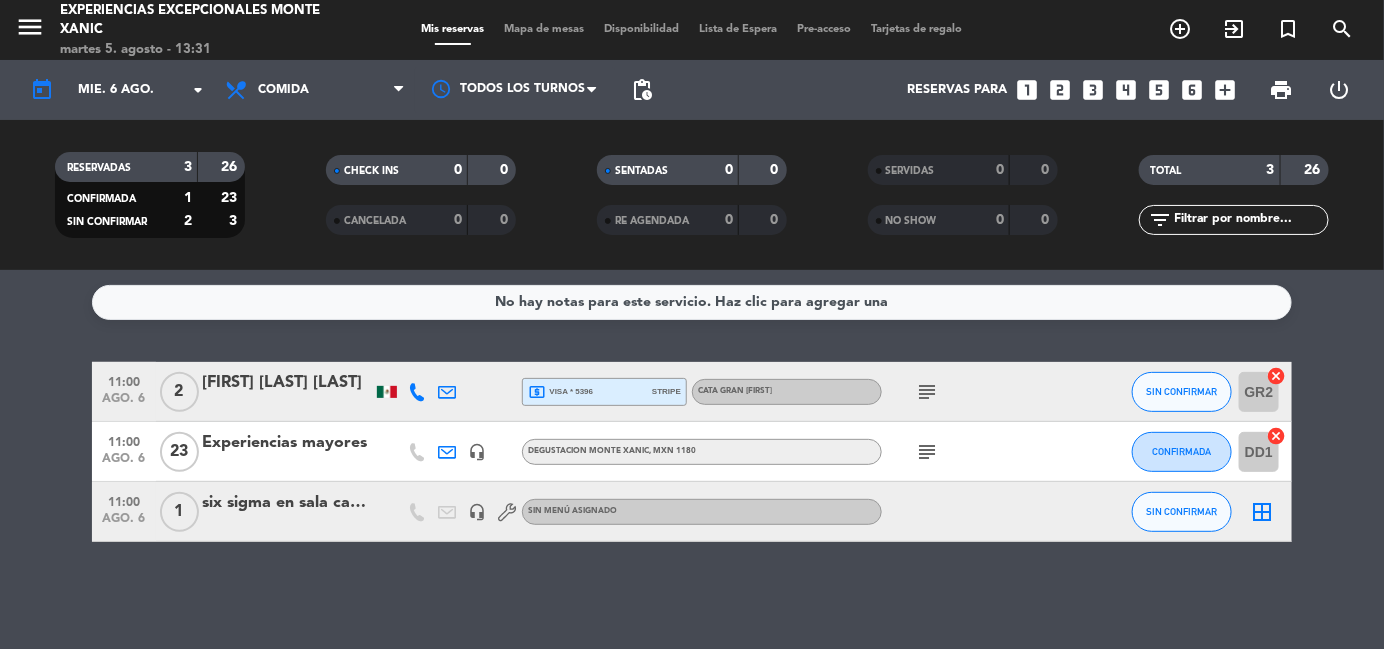 click on "subject" 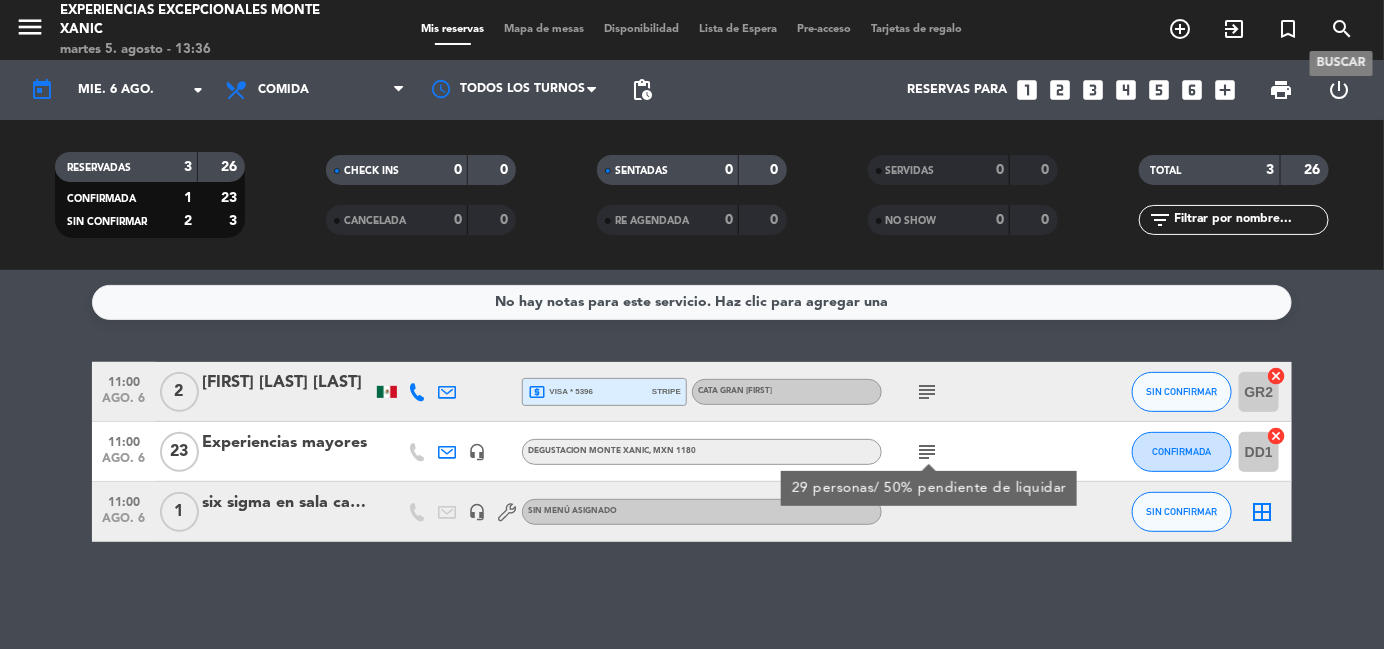 click on "search" at bounding box center [1342, 29] 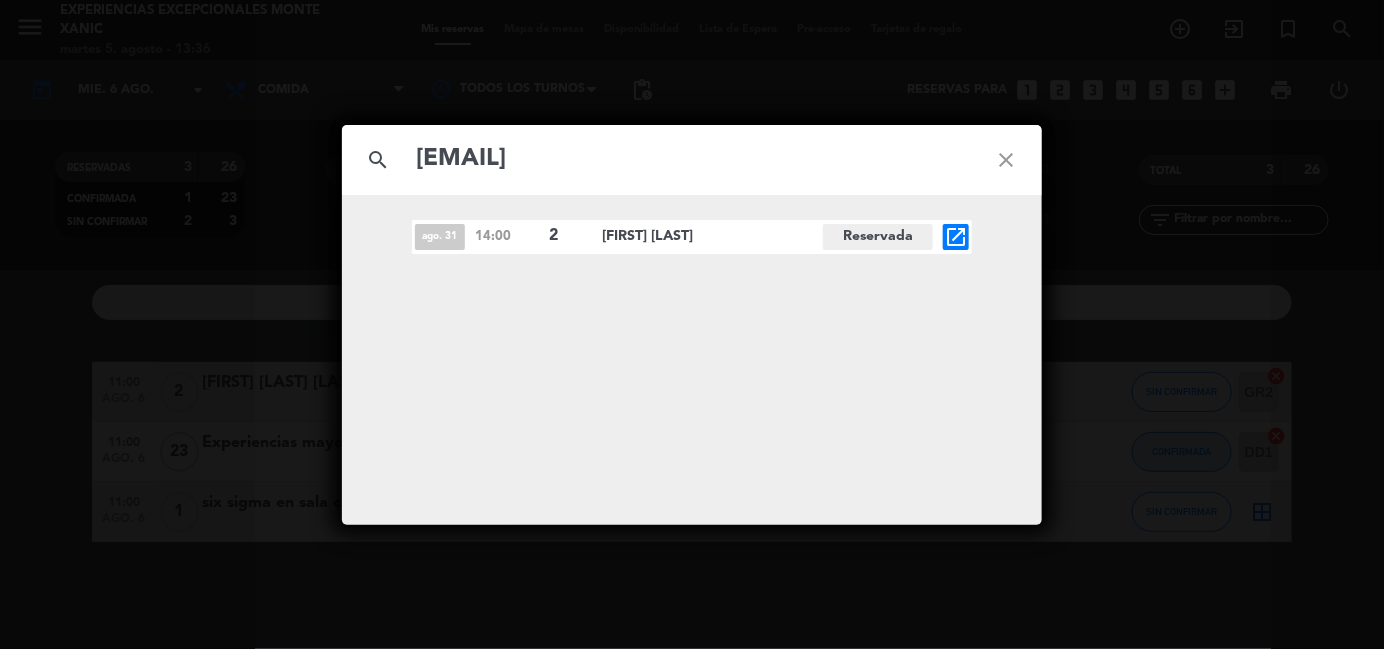 type on "[EMAIL]" 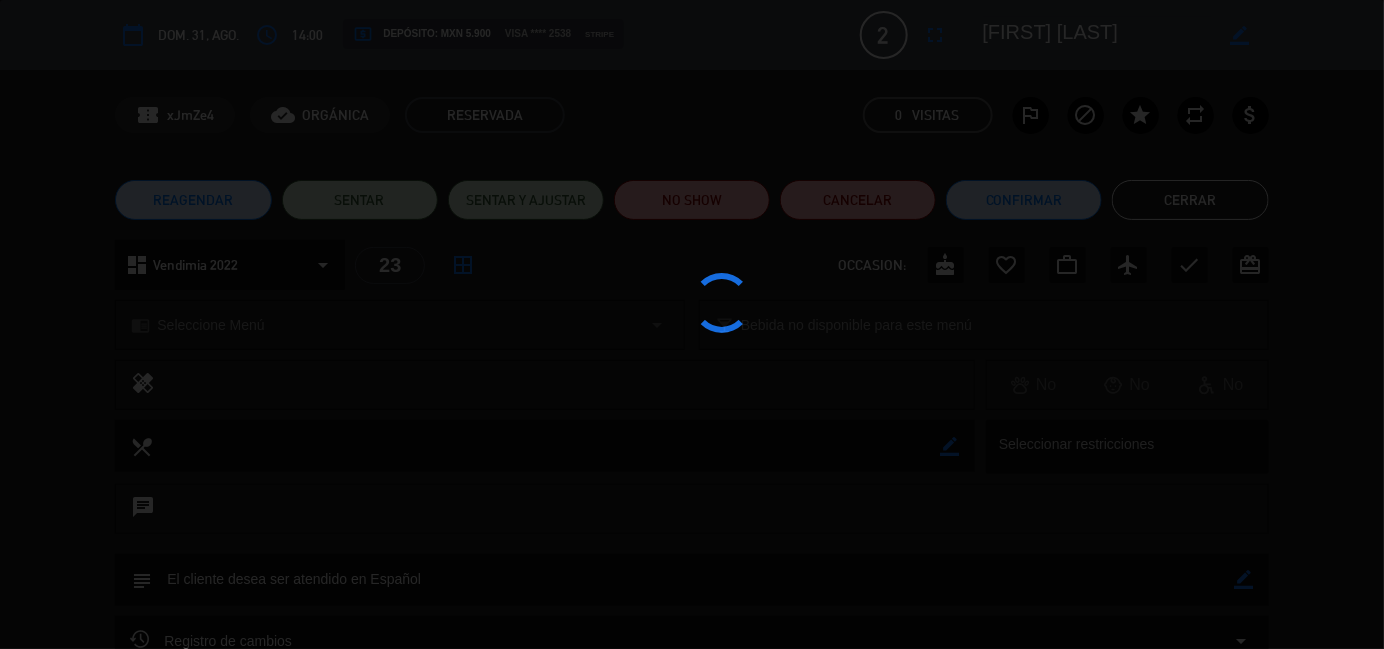 click 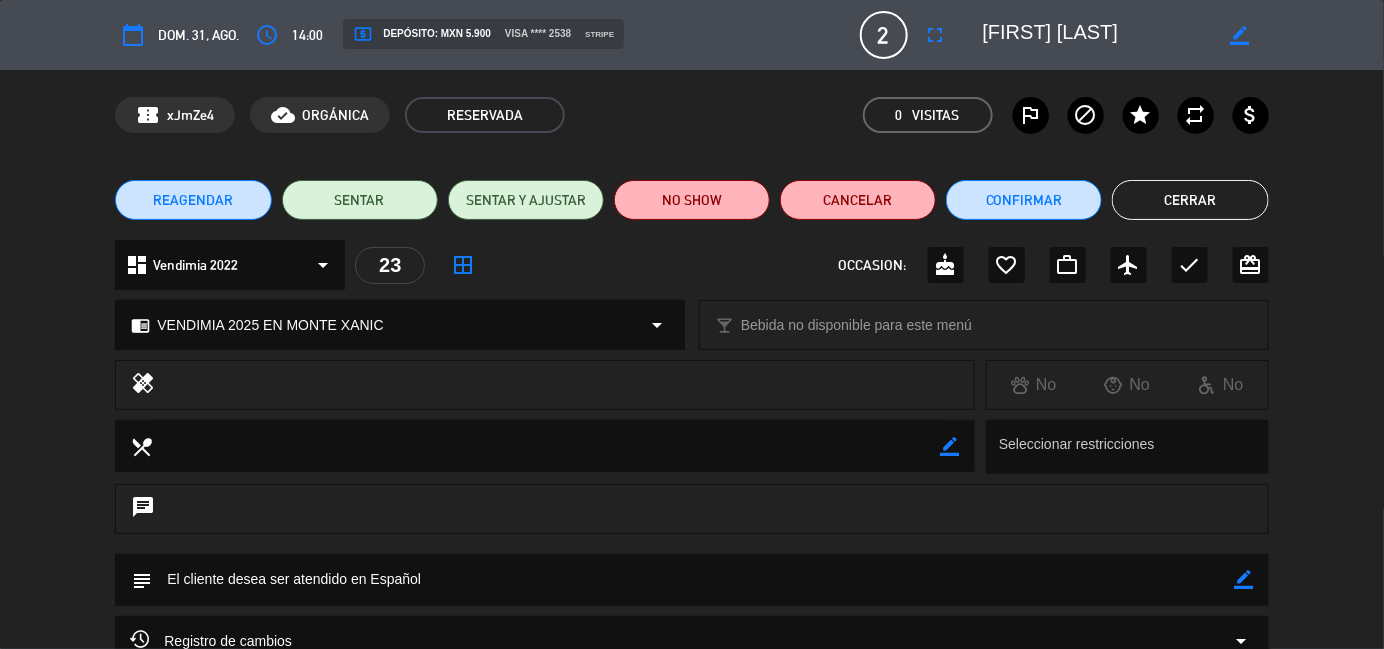 click on "Cerrar" 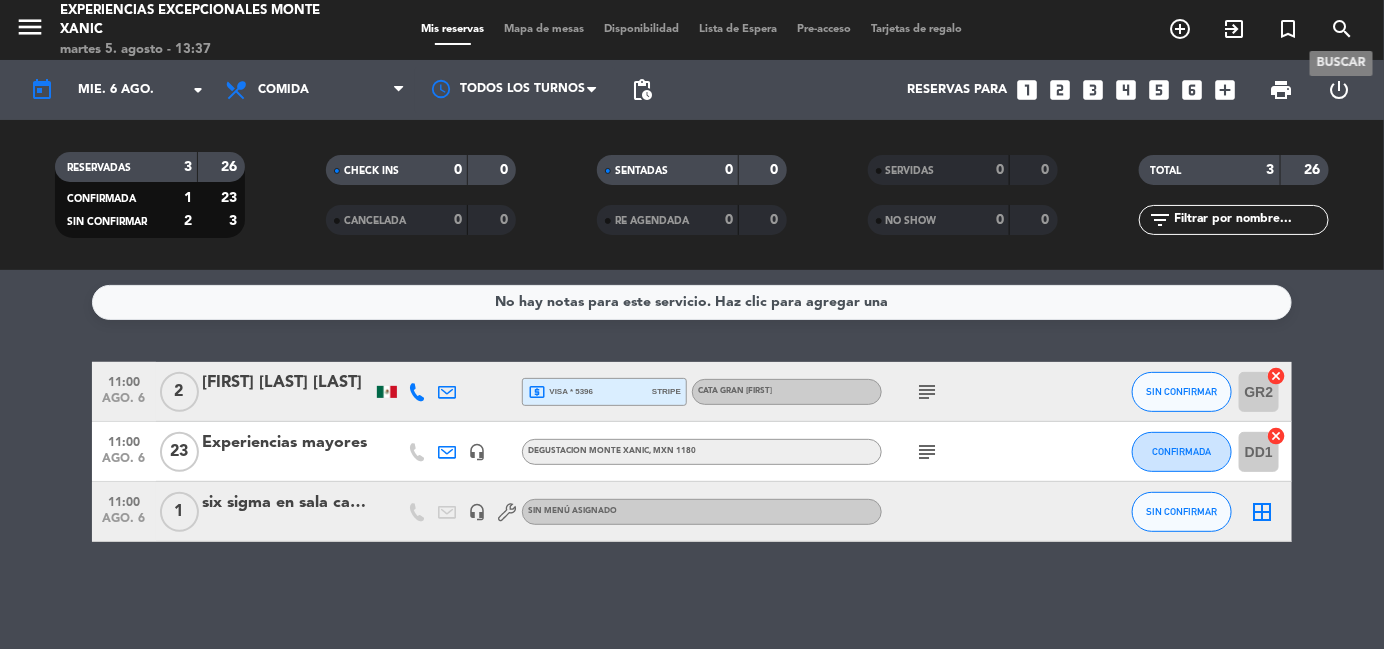 click on "search" at bounding box center (1342, 29) 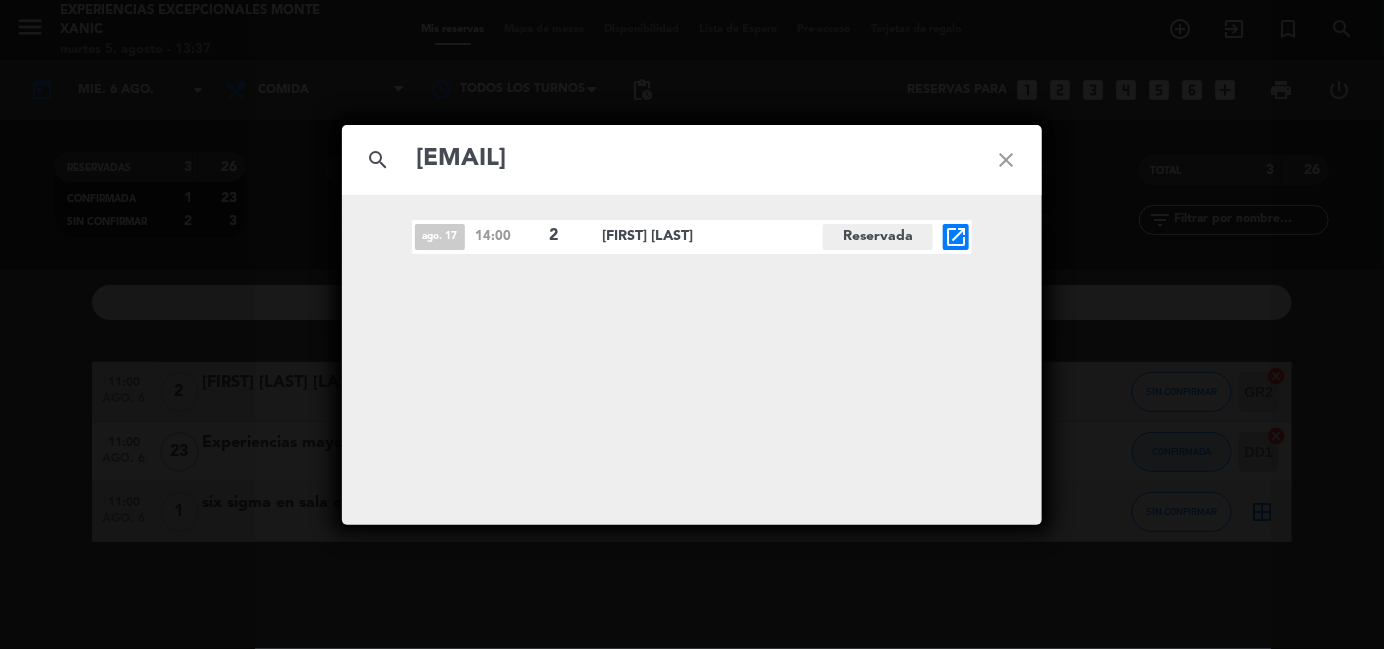 type on "[EMAIL]" 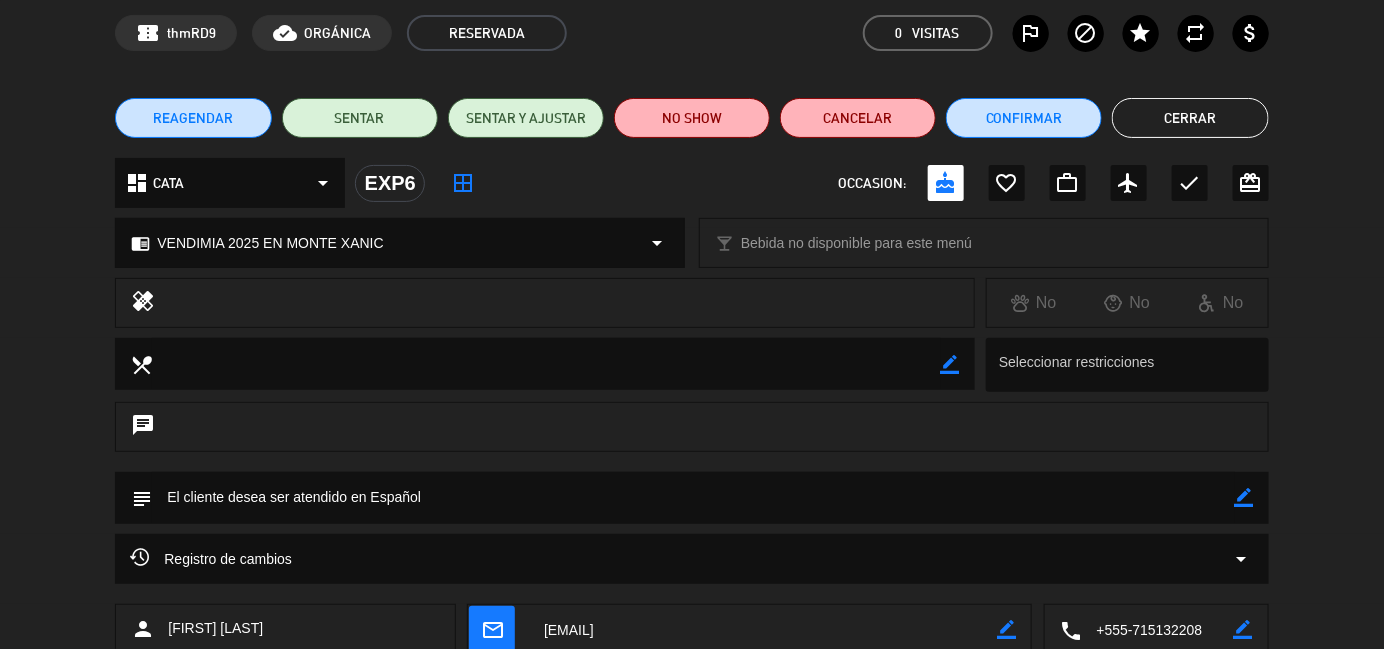 scroll, scrollTop: 0, scrollLeft: 0, axis: both 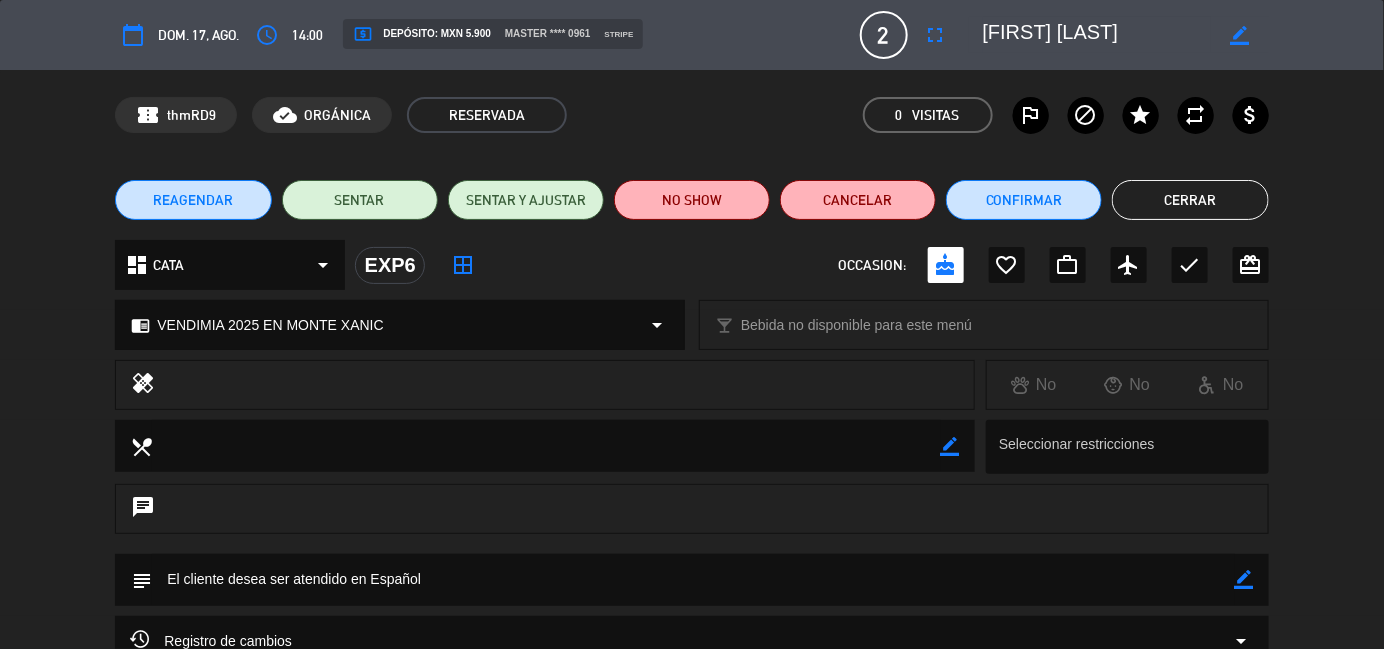 click on "Cerrar" 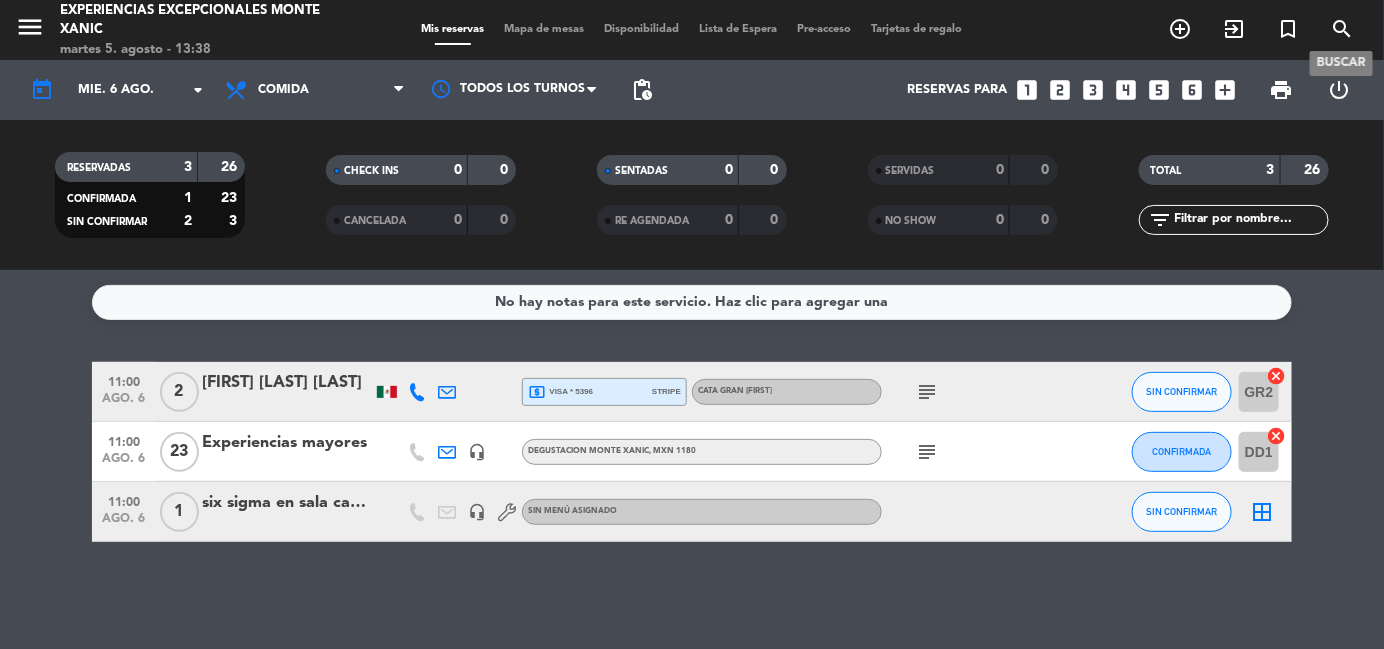 click on "search" at bounding box center [1342, 29] 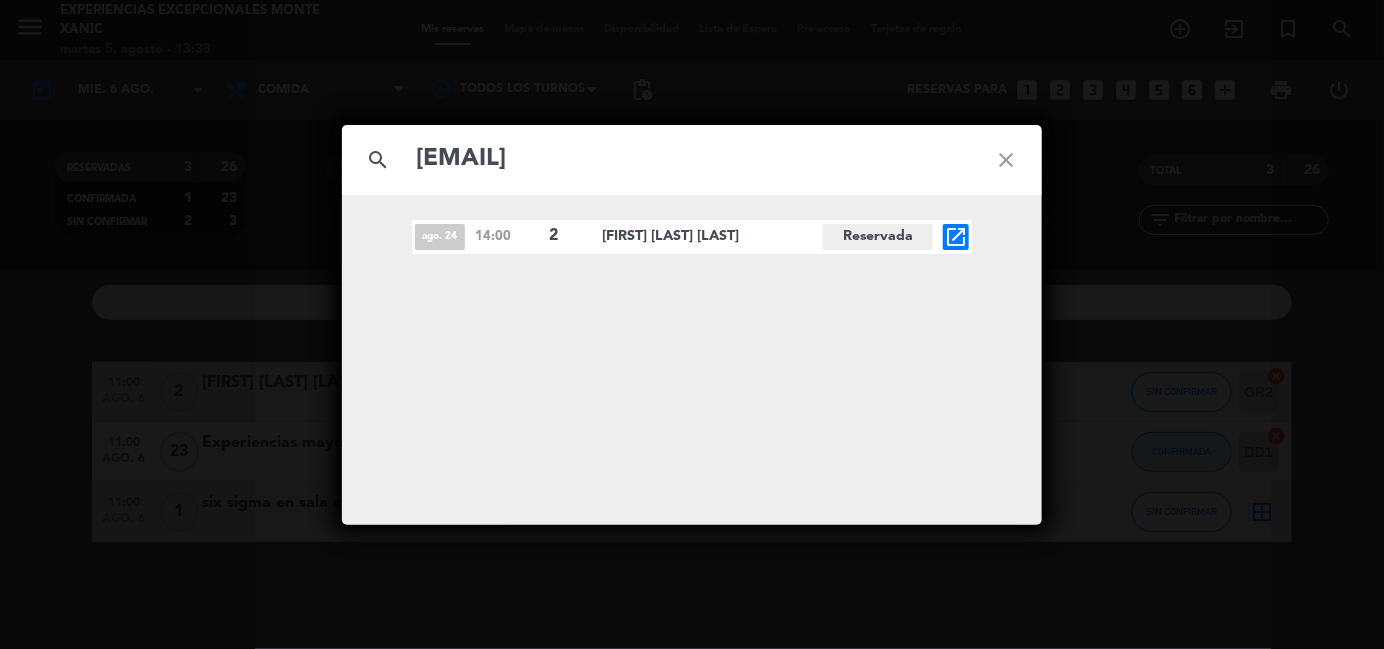 type on "[EMAIL]" 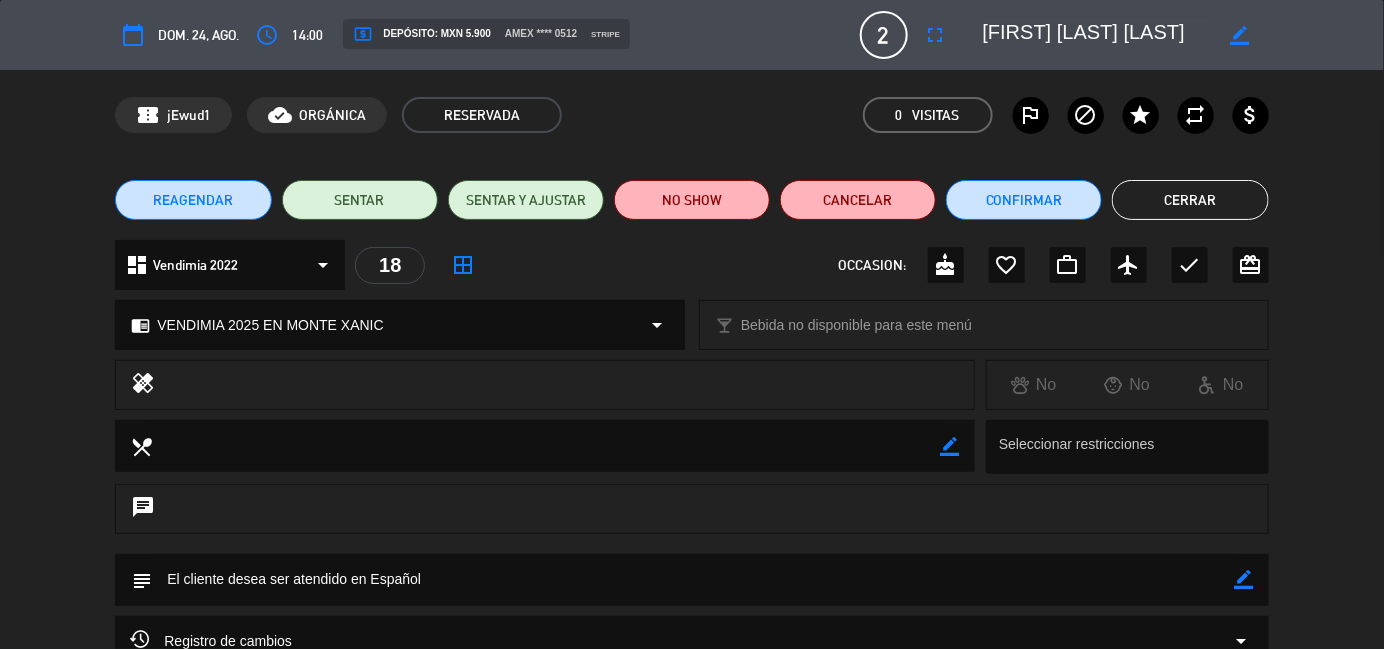 click on "Cerrar" 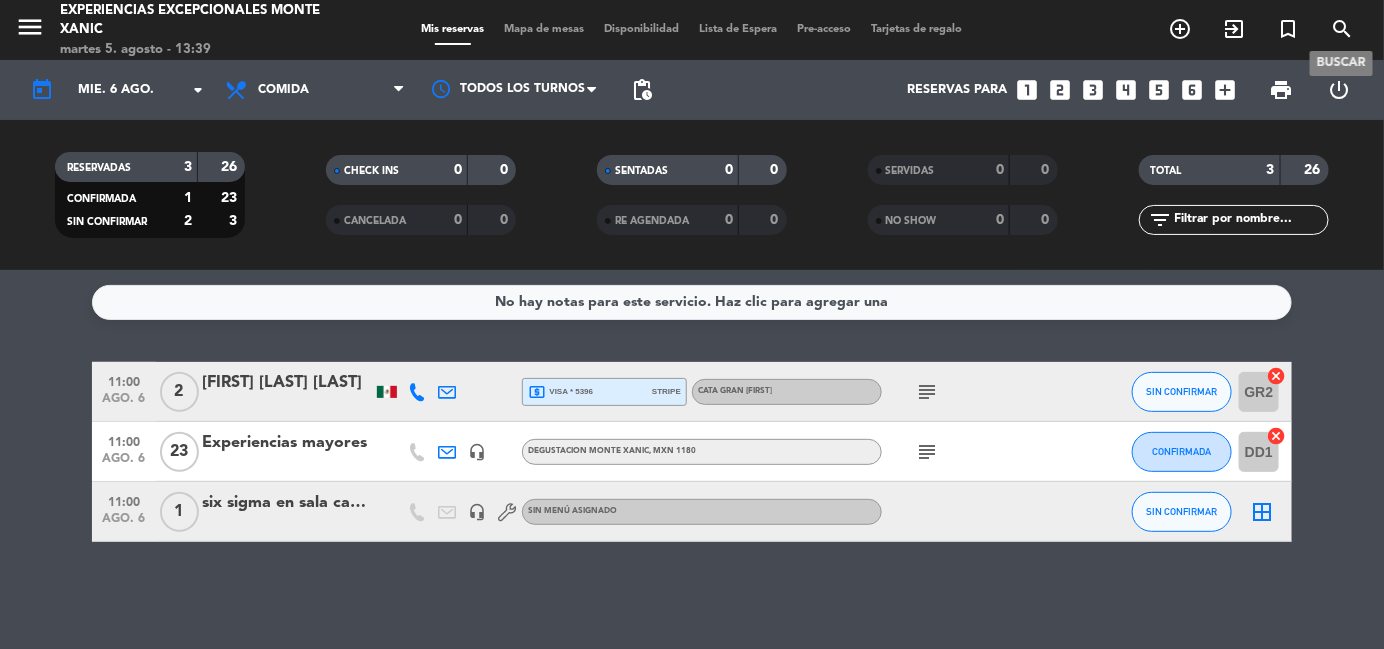 click on "search" at bounding box center [1342, 29] 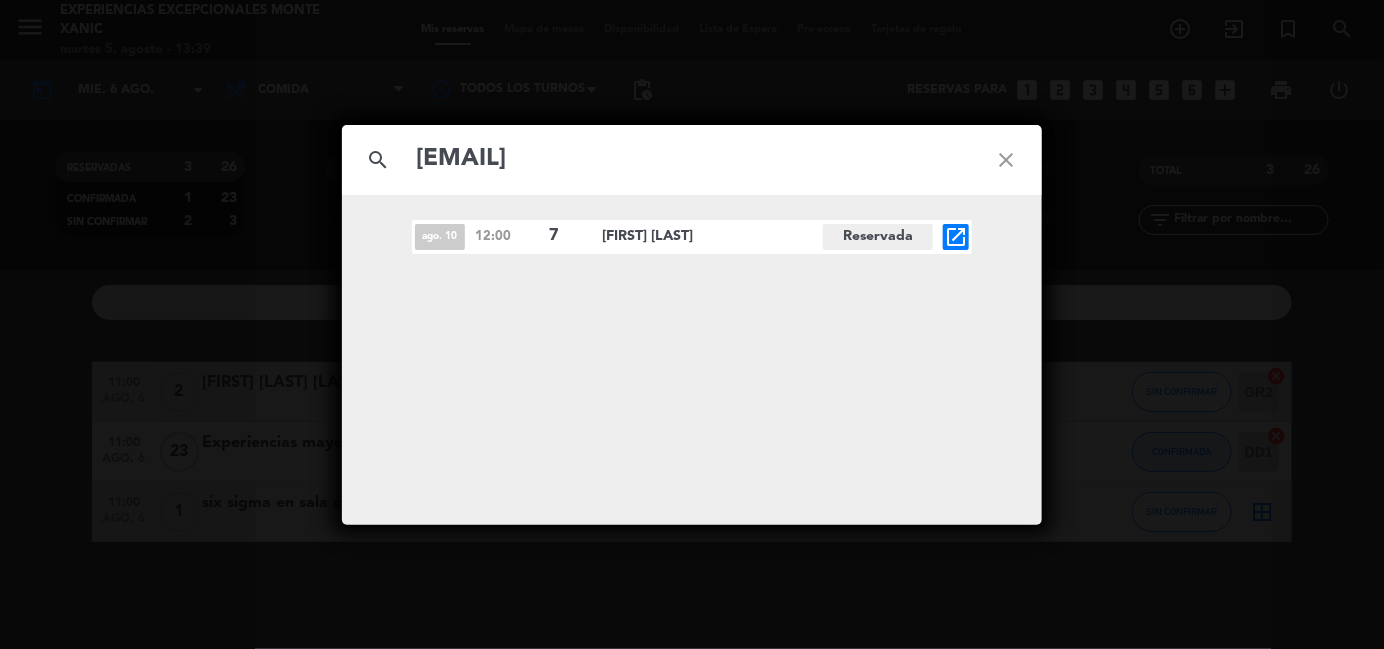 type on "[EMAIL]" 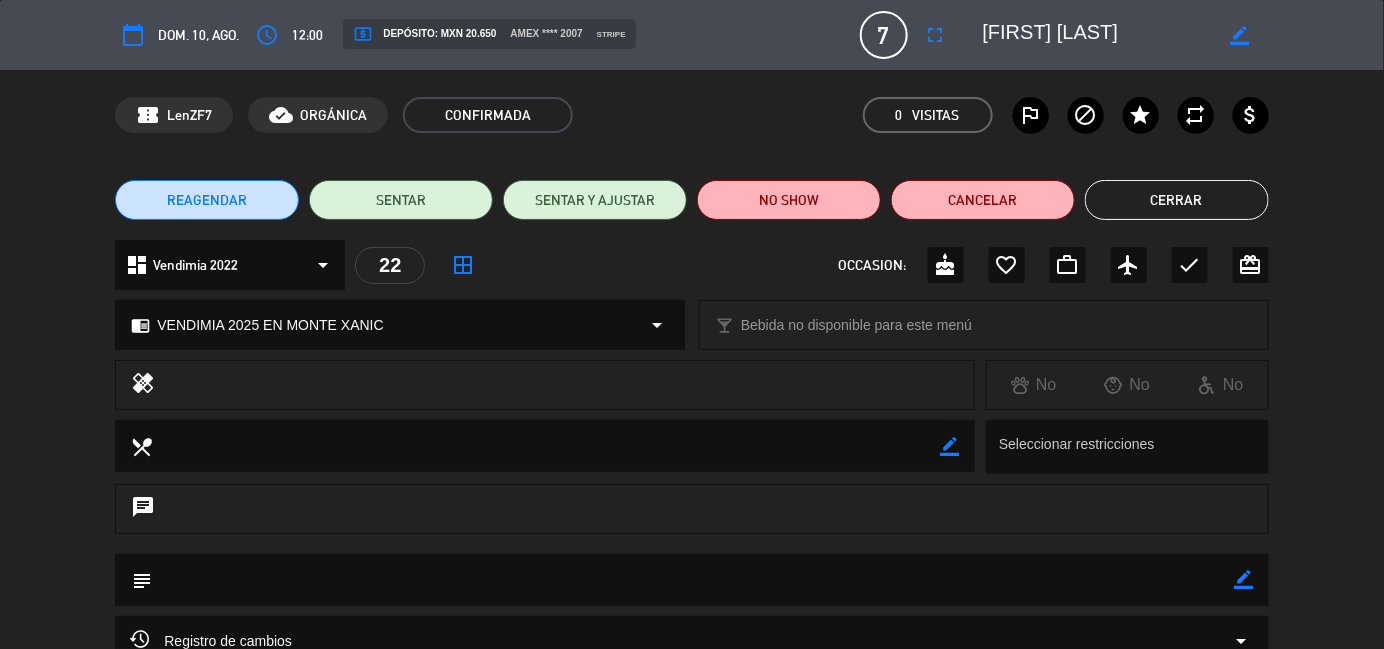 click on "REAGENDAR   SENTAR   SENTAR Y AJUSTAR   NO SHOW   Cancelar   Cerrar" 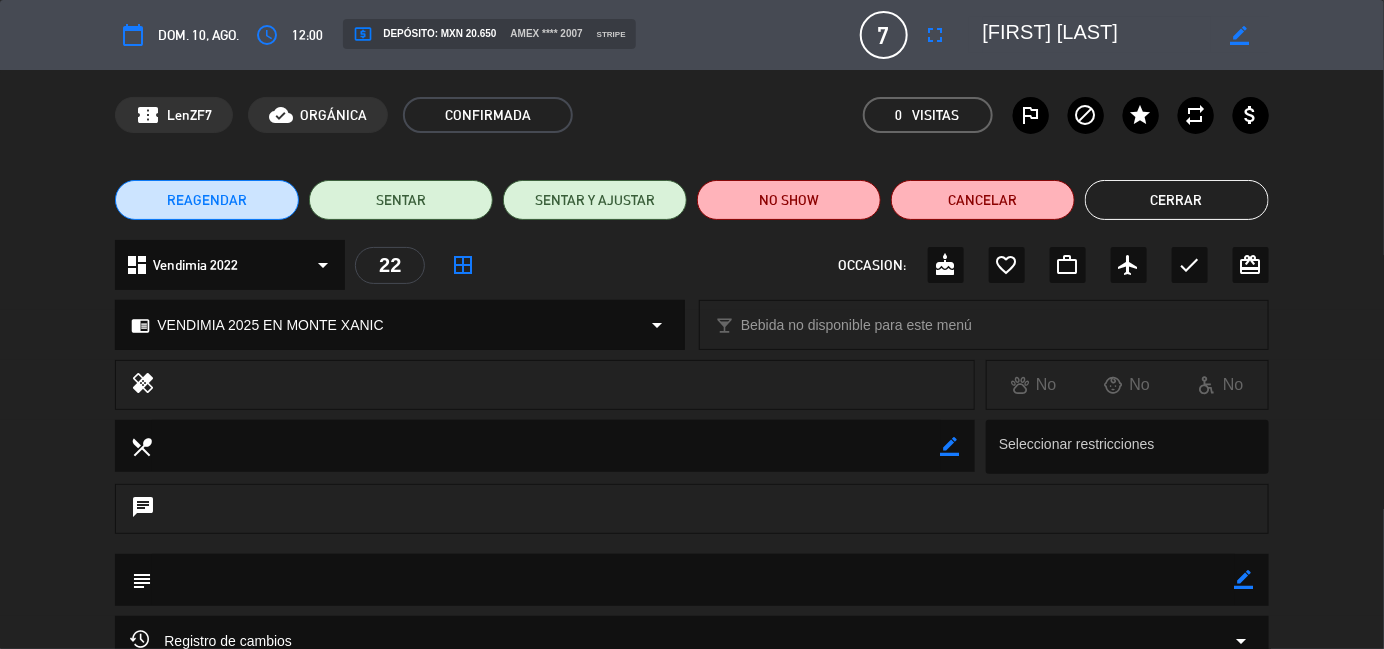 click on "Cerrar" 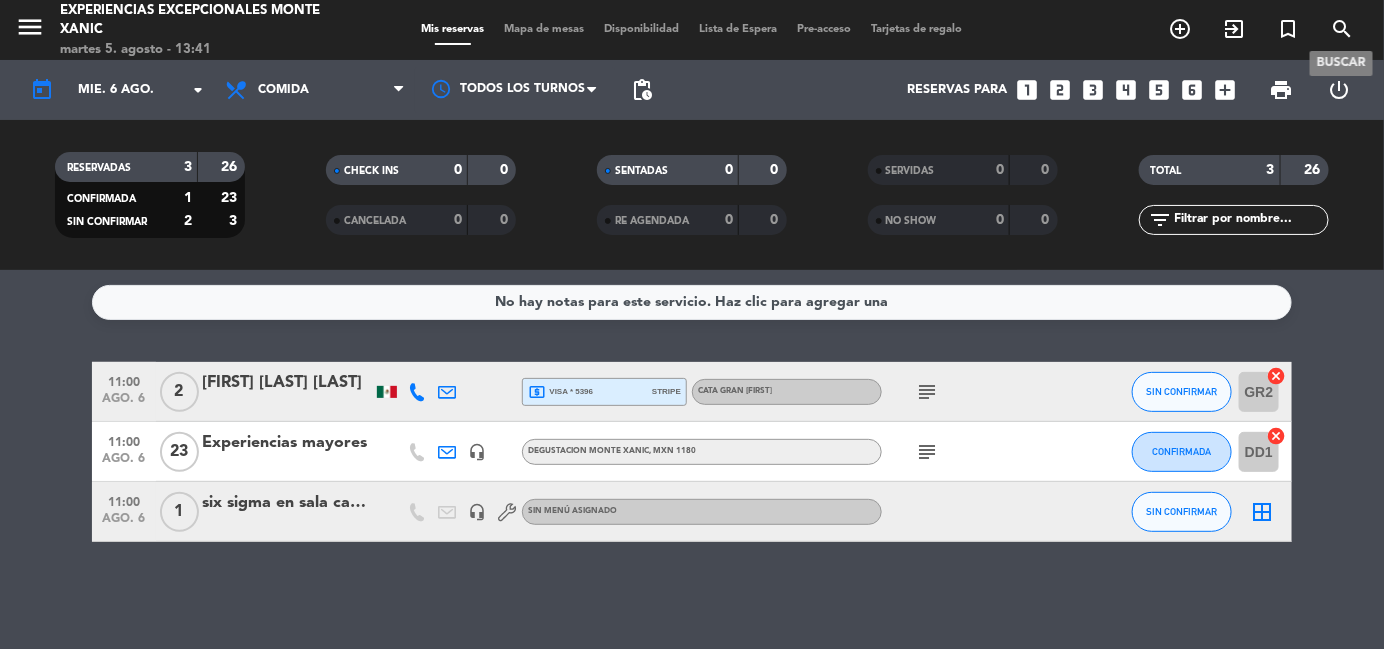click on "search" at bounding box center (1342, 29) 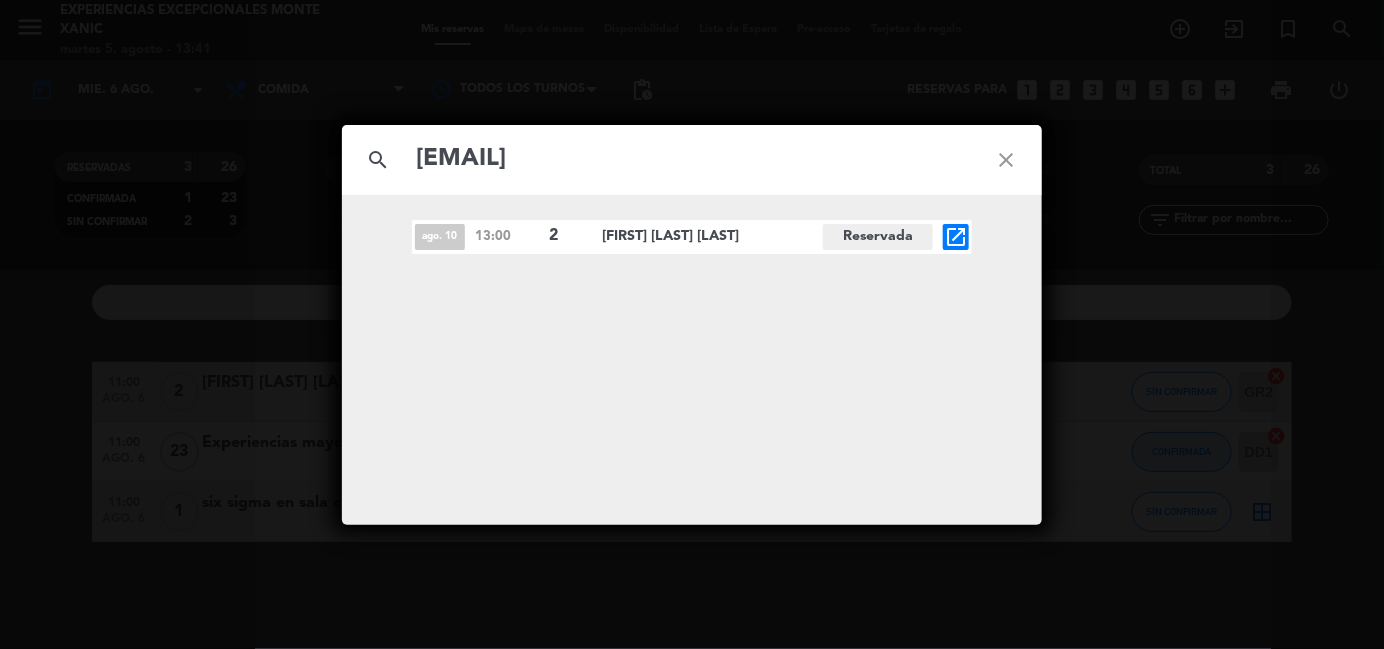 type on "[EMAIL]" 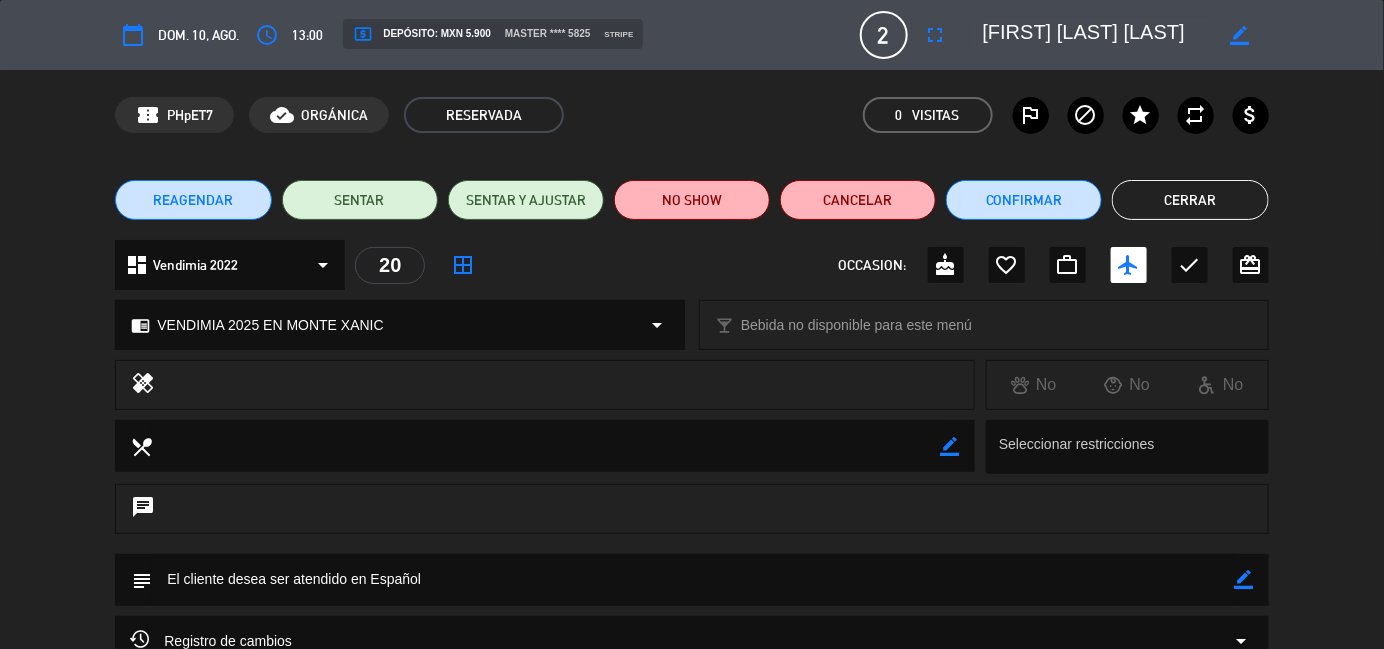 click on "Cerrar" 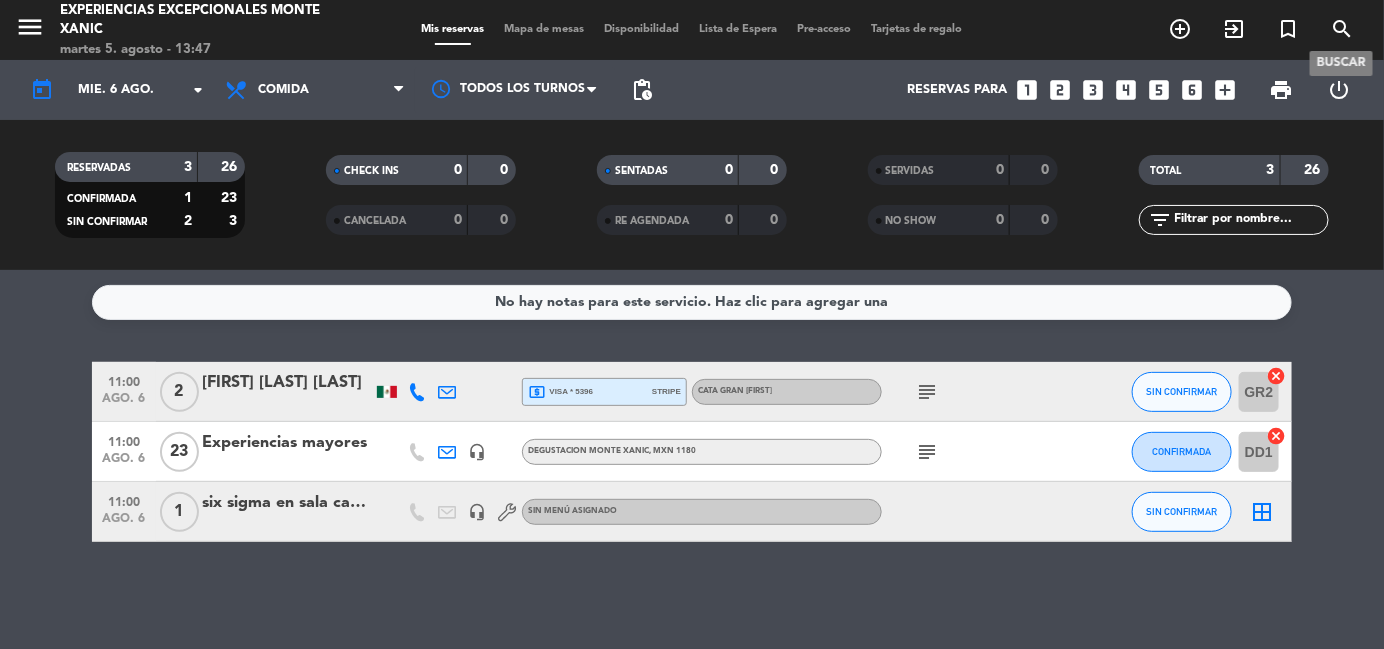 click on "search" at bounding box center (1342, 29) 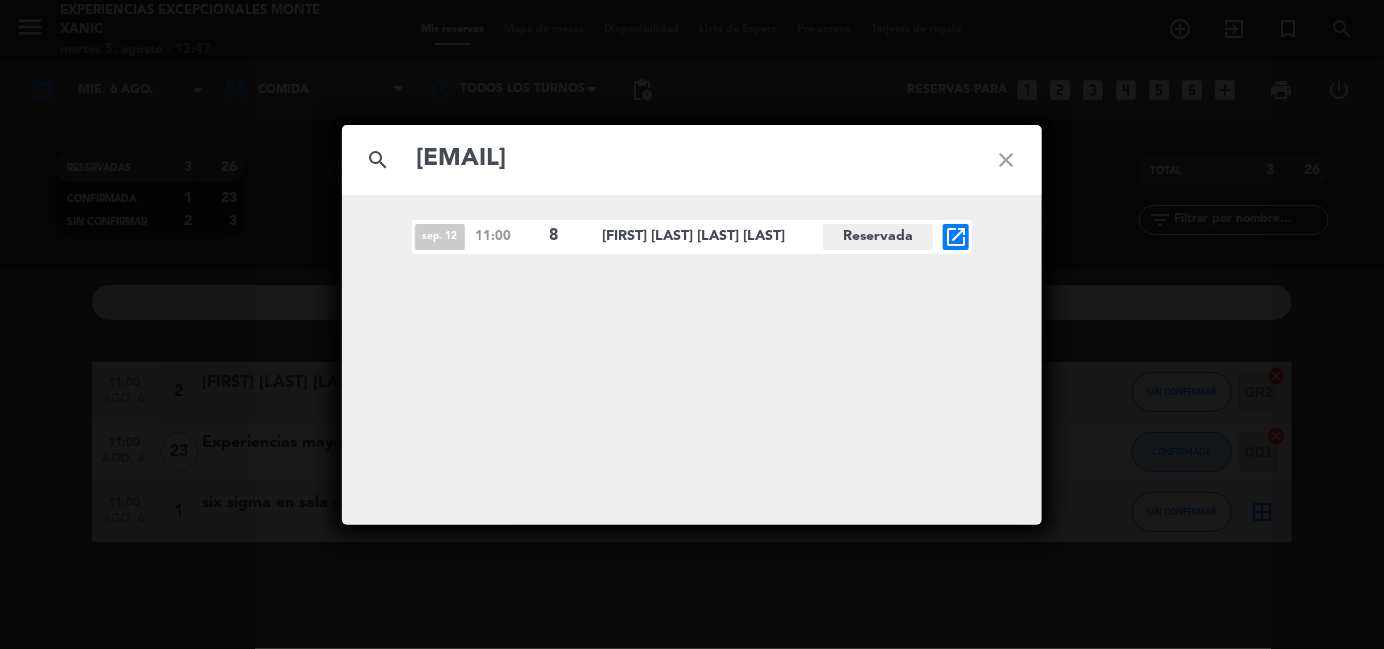 type on "[EMAIL]" 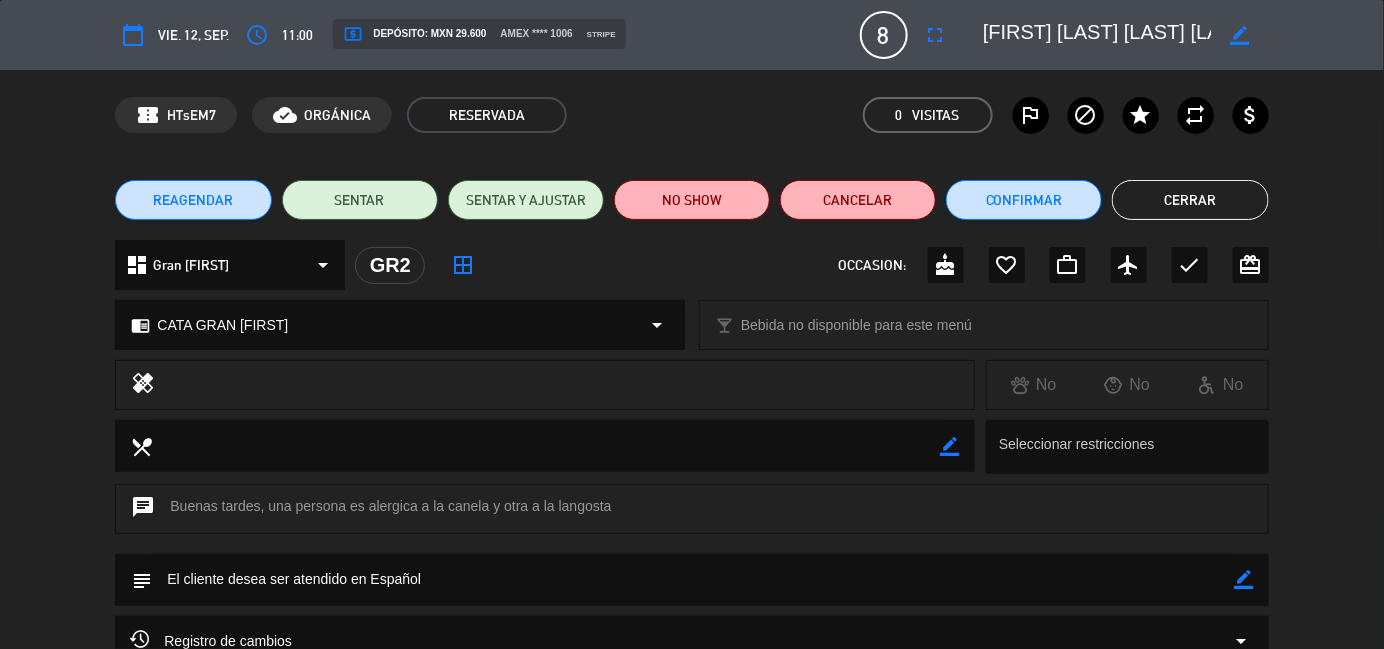click on "Cerrar" 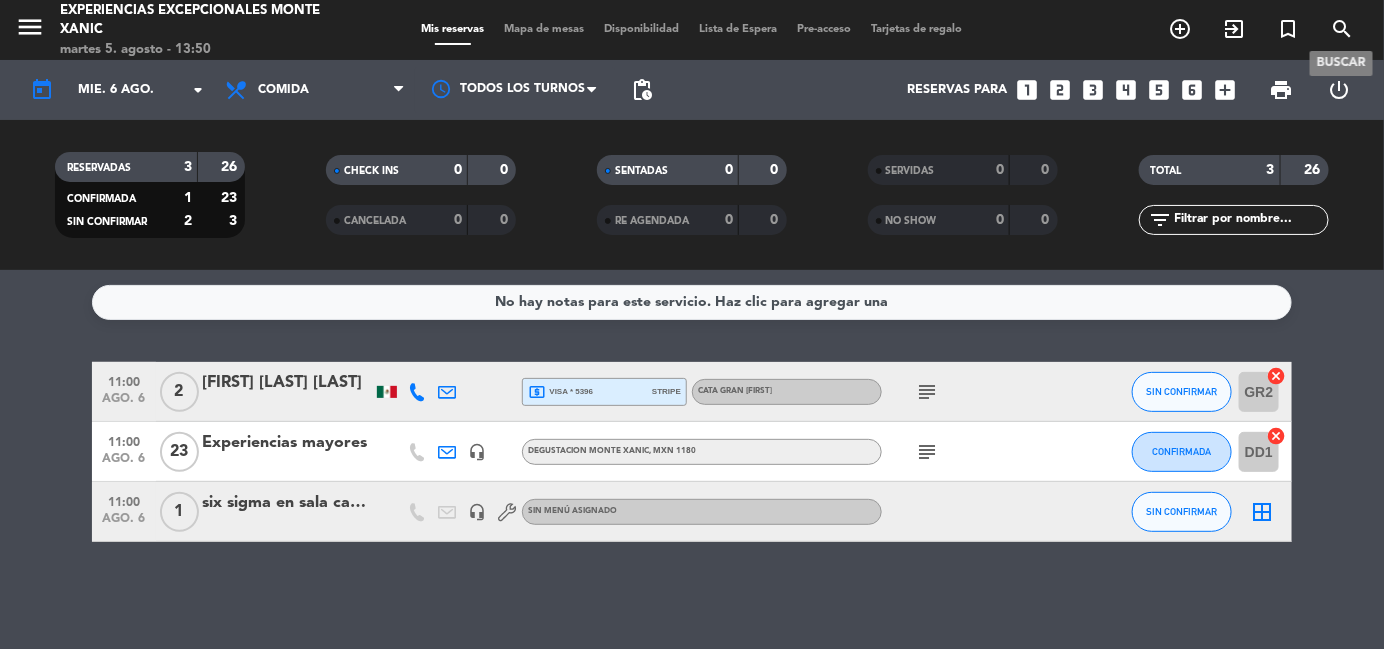 click on "search" at bounding box center (1342, 29) 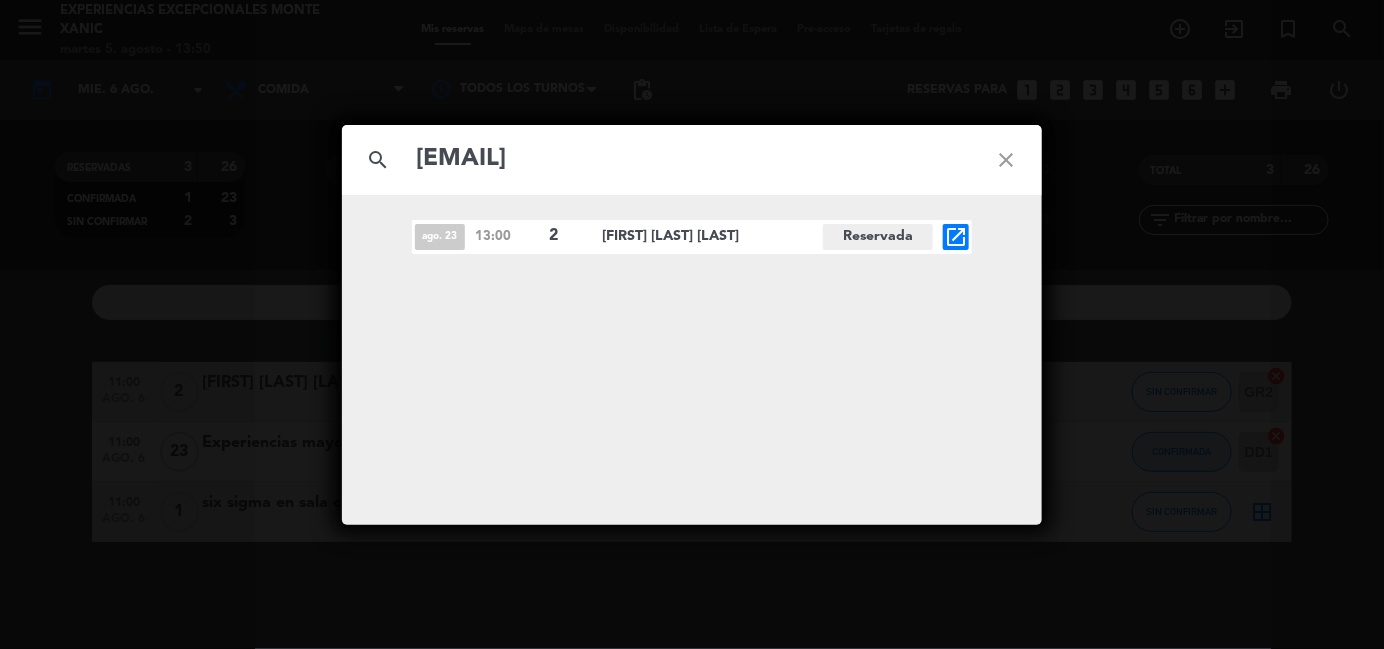 type on "[EMAIL]" 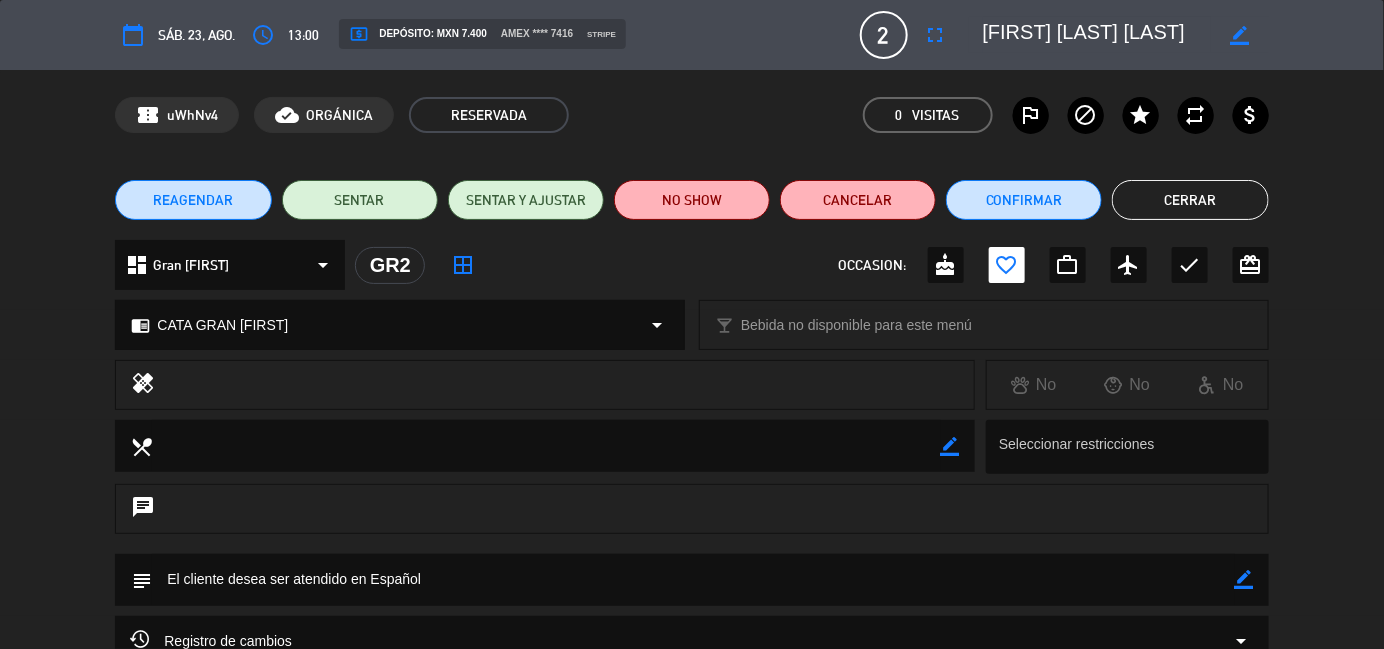 drag, startPoint x: 1157, startPoint y: 30, endPoint x: 985, endPoint y: 30, distance: 172 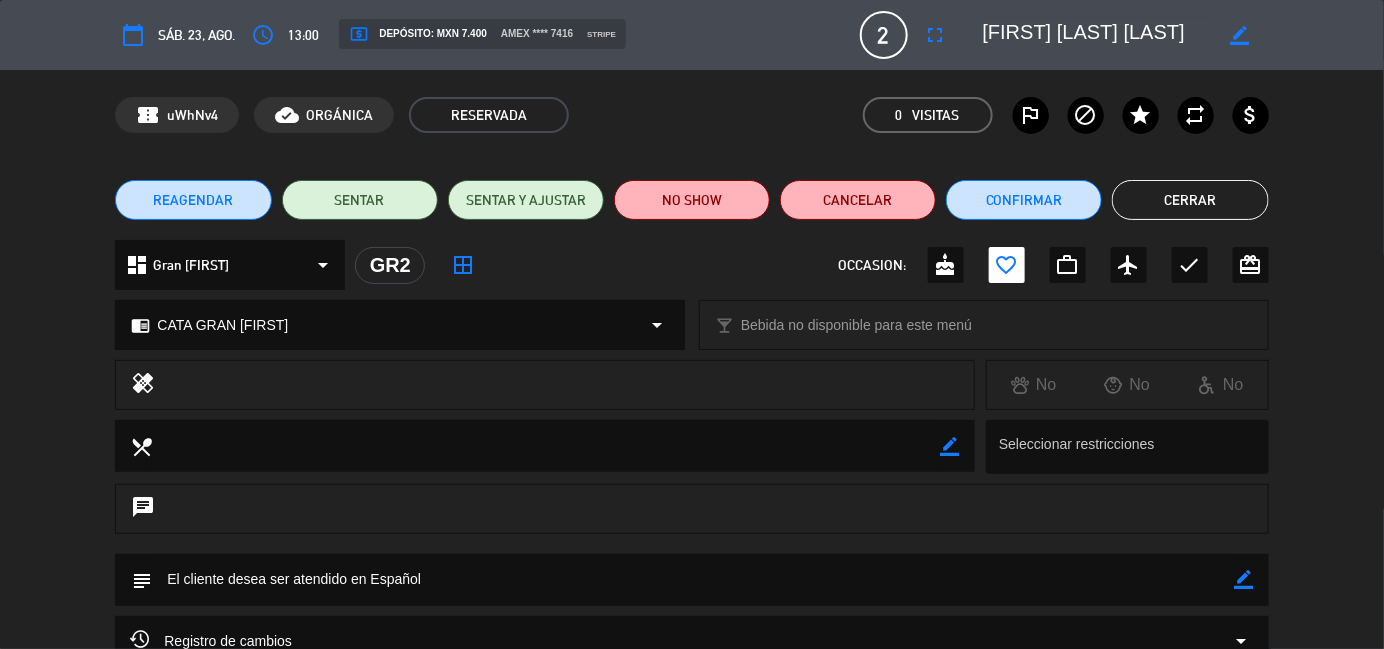 click on "Cerrar" 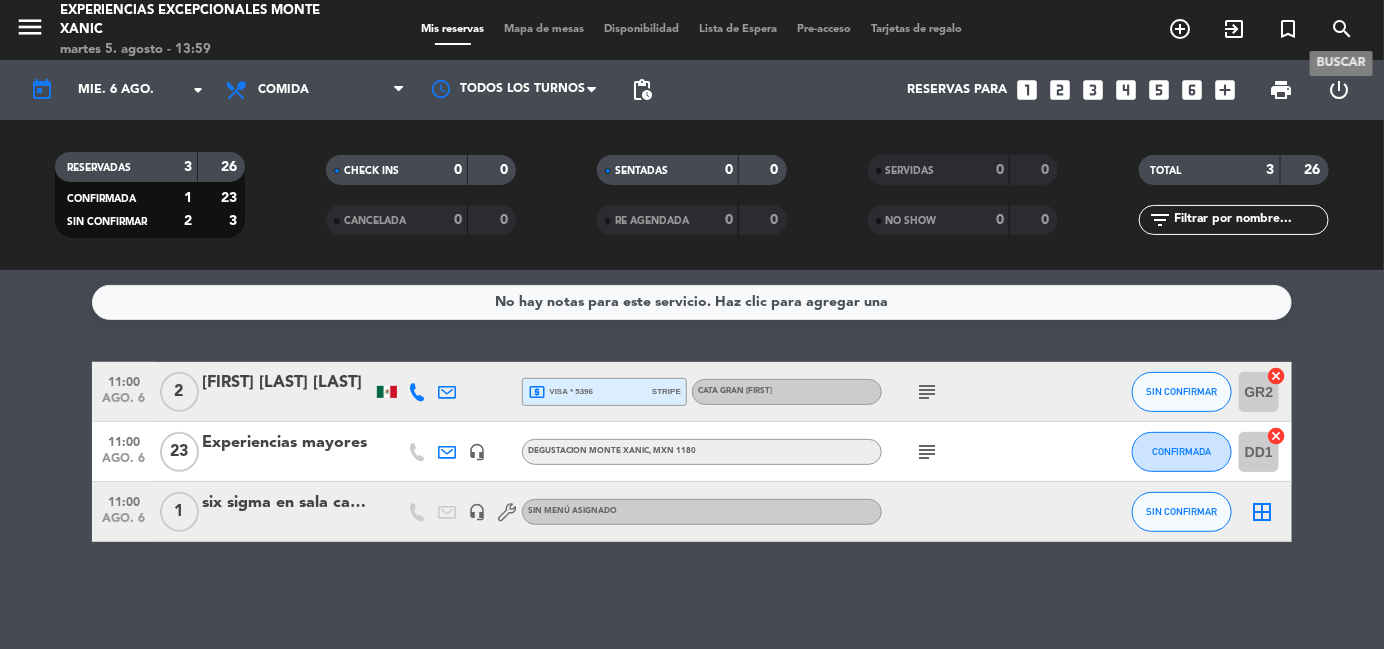 click on "search" at bounding box center (1342, 29) 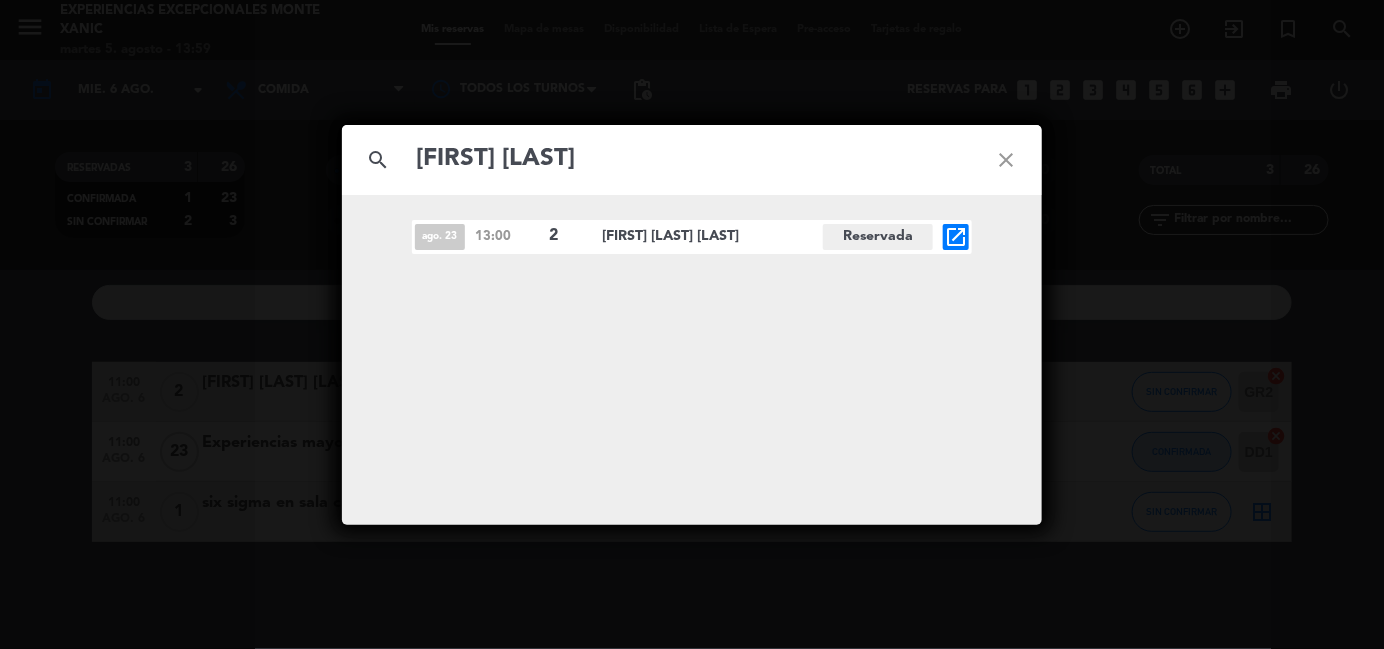 type on "[FIRST] [LAST]" 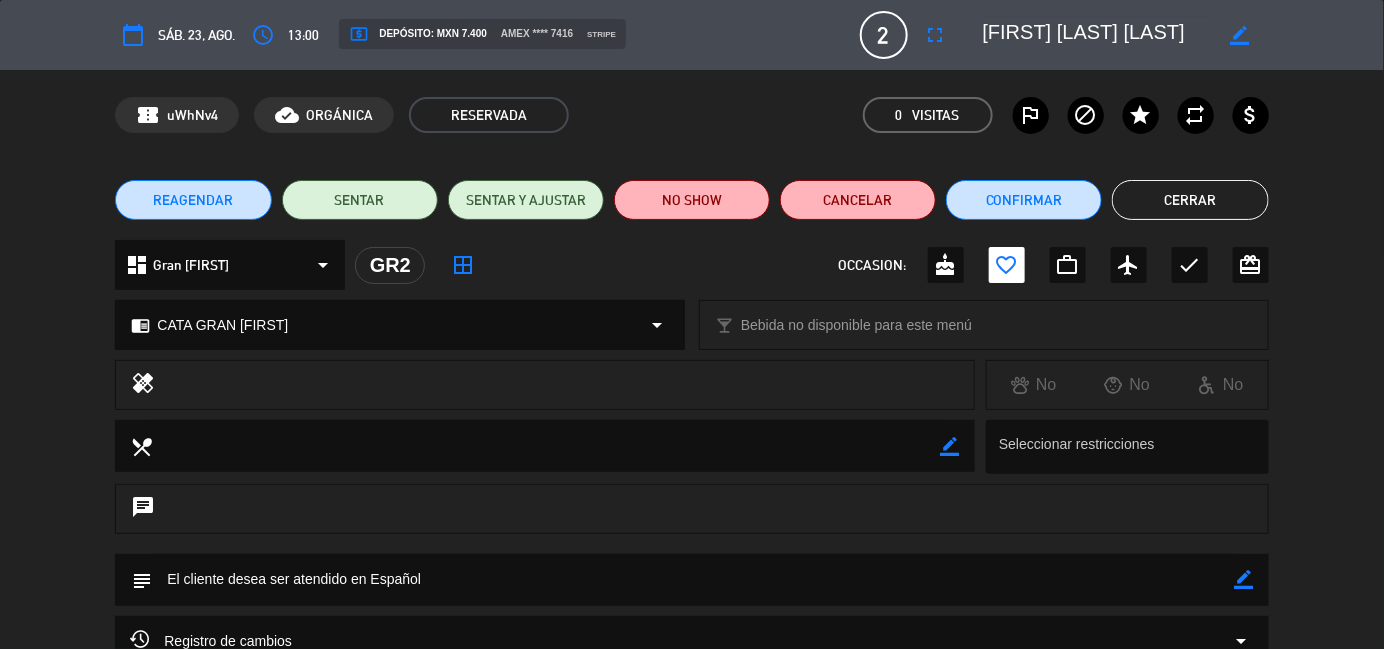 click on "Cerrar" 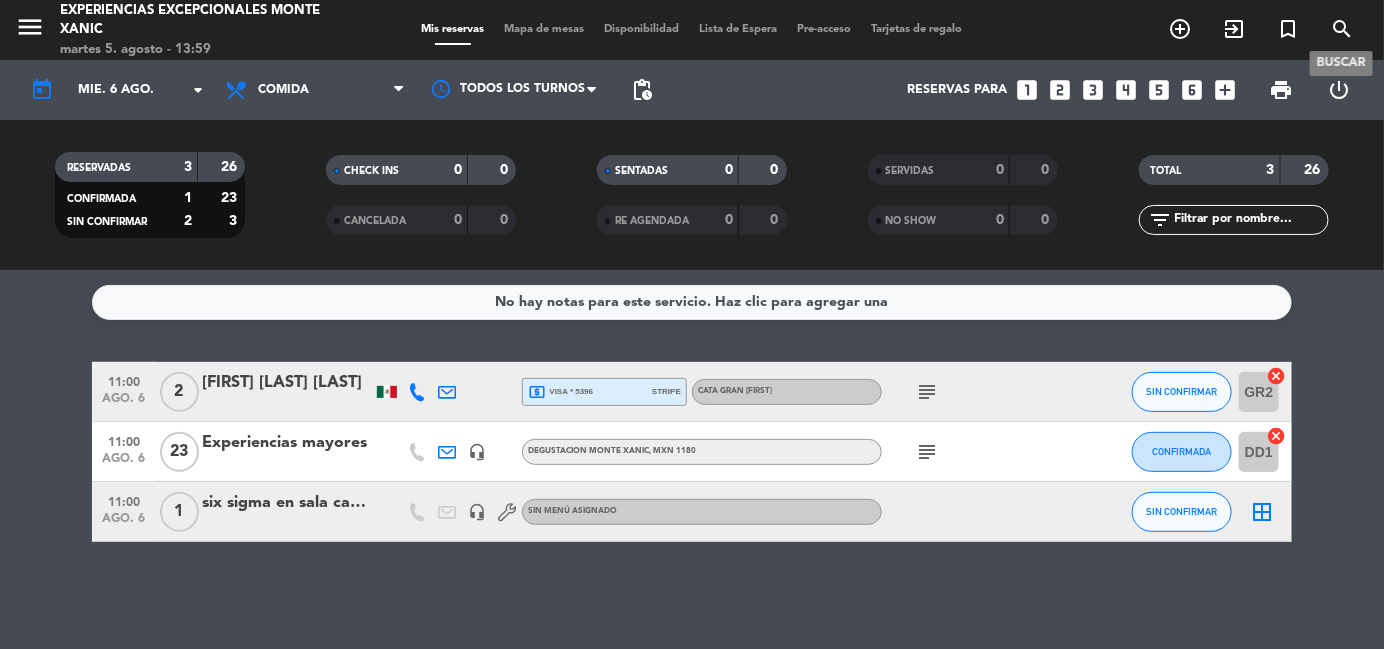 click on "search" at bounding box center [1342, 29] 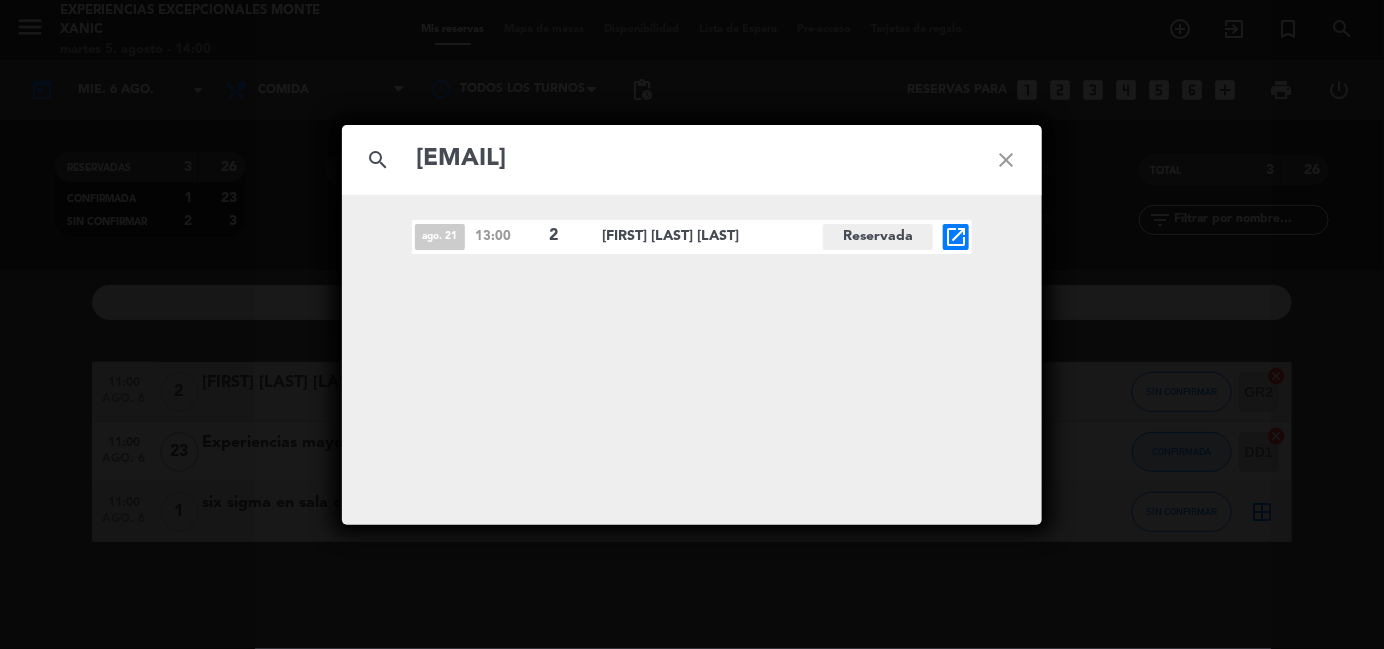type on "[EMAIL]" 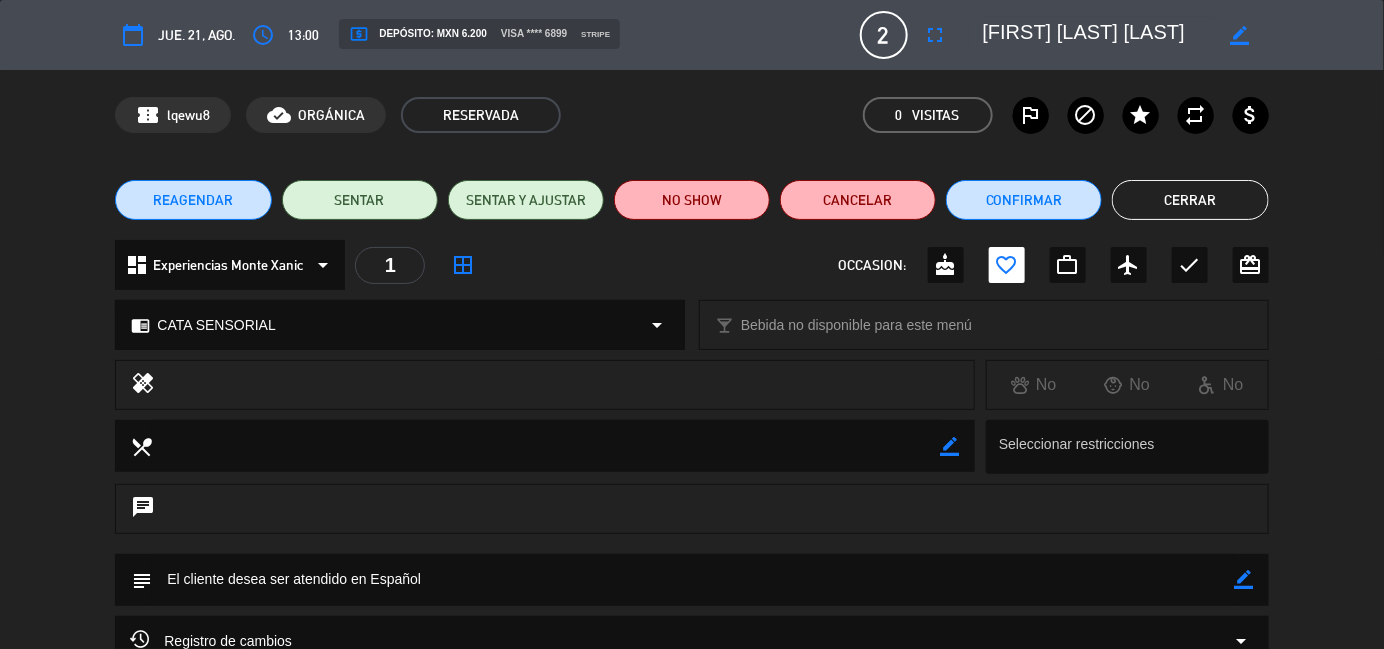 click on "Cerrar" 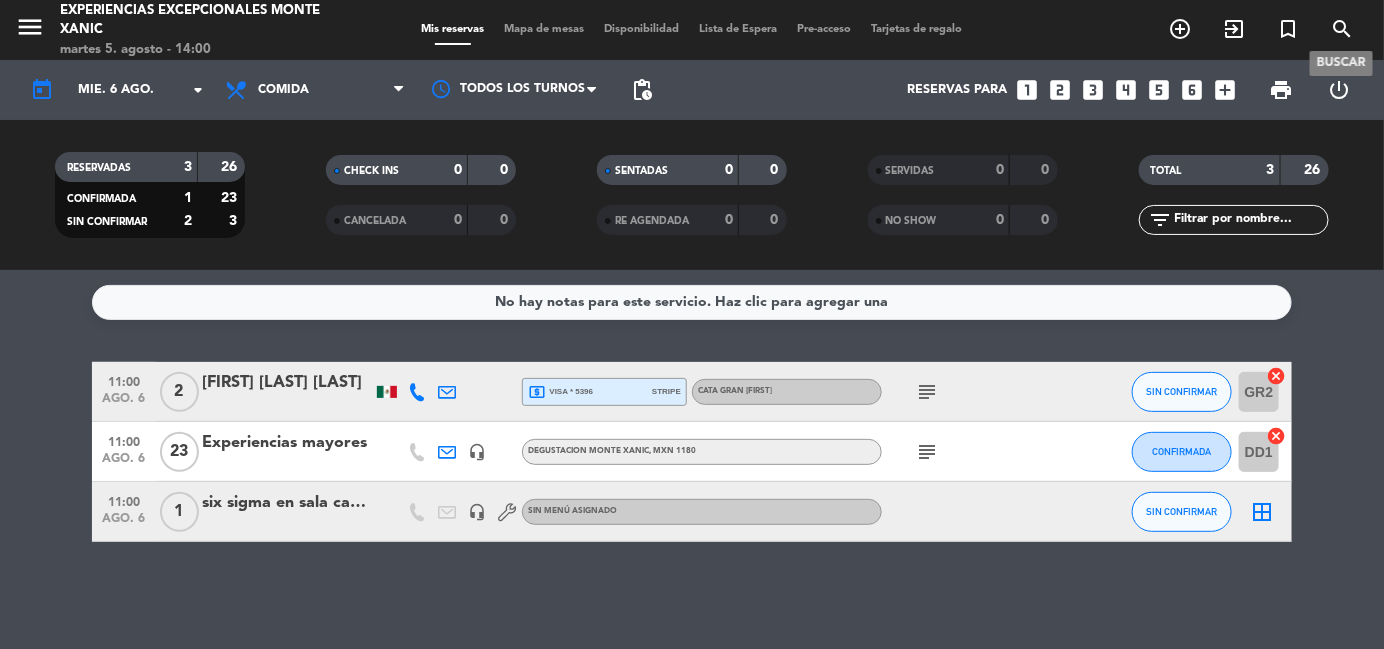 click on "search" at bounding box center [1342, 29] 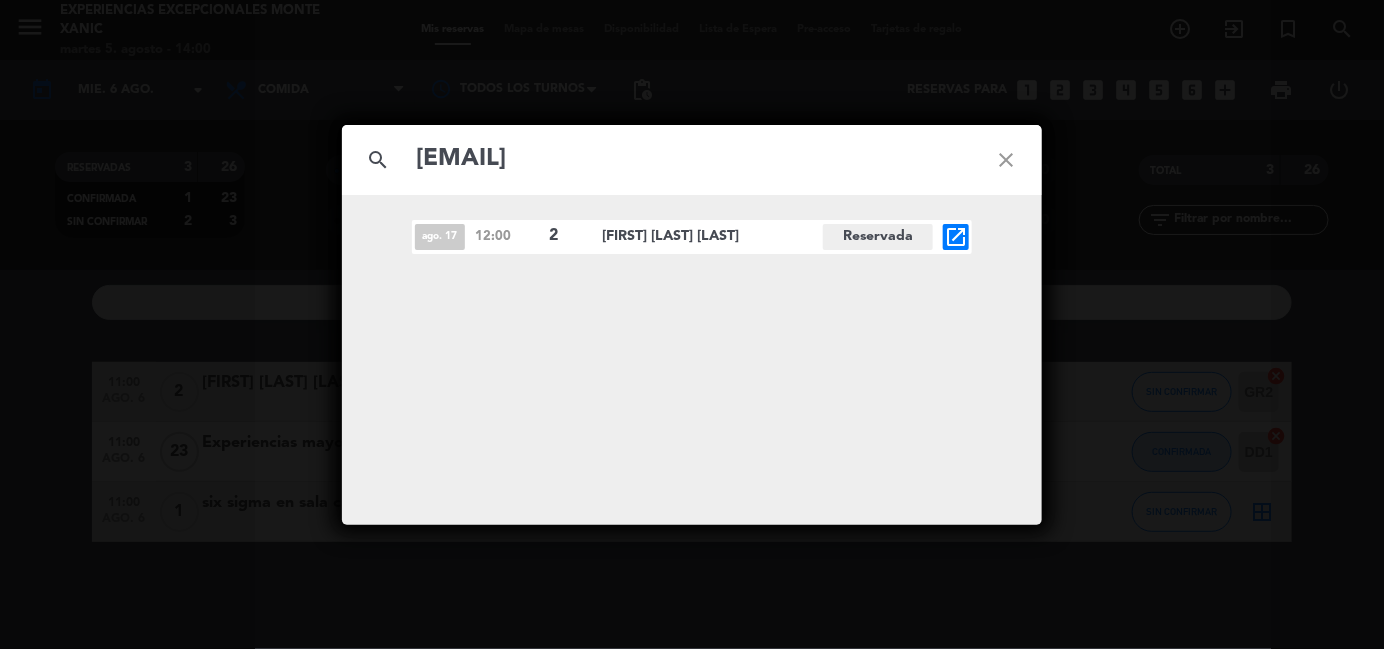 type on "[EMAIL]" 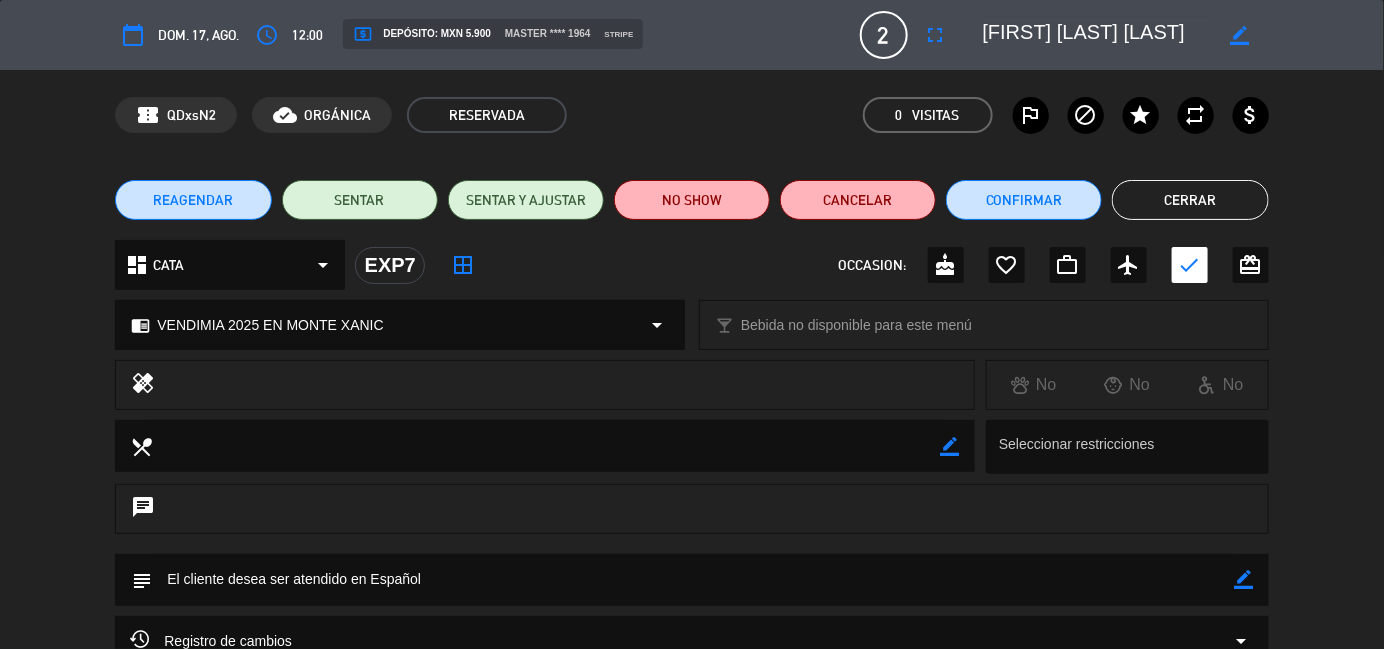 click on "Cerrar" 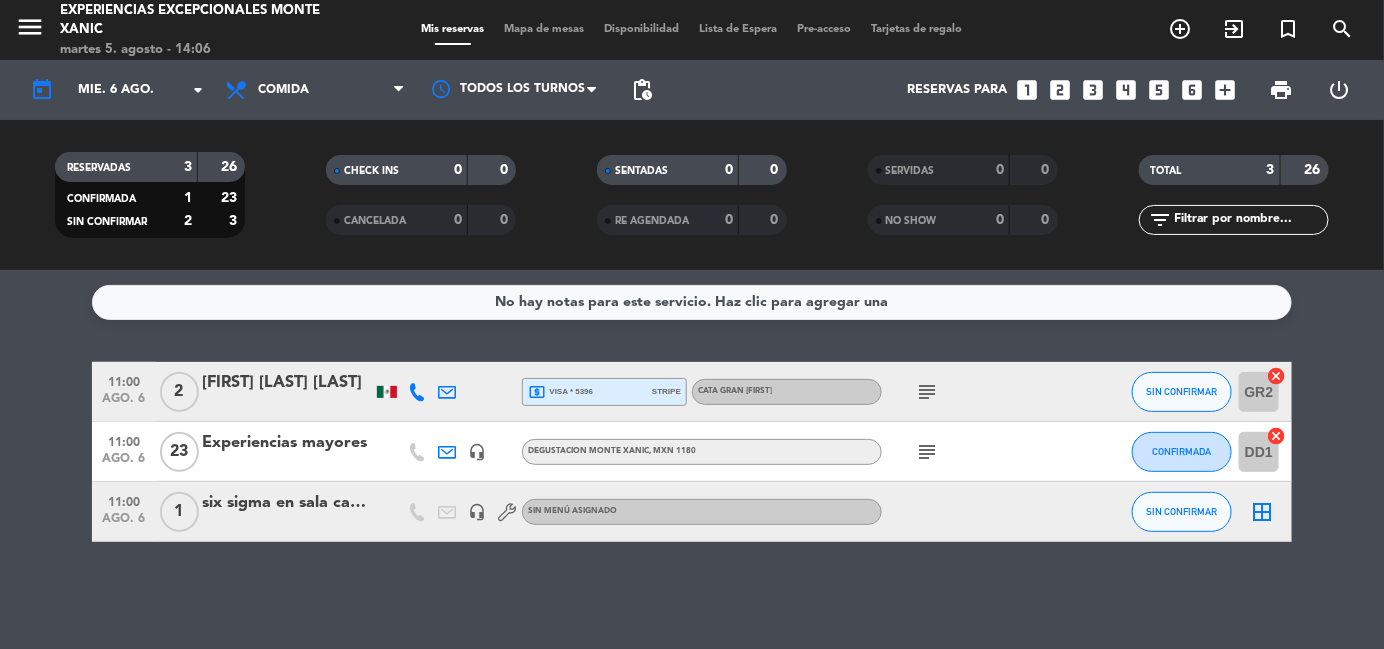 click on "subject" 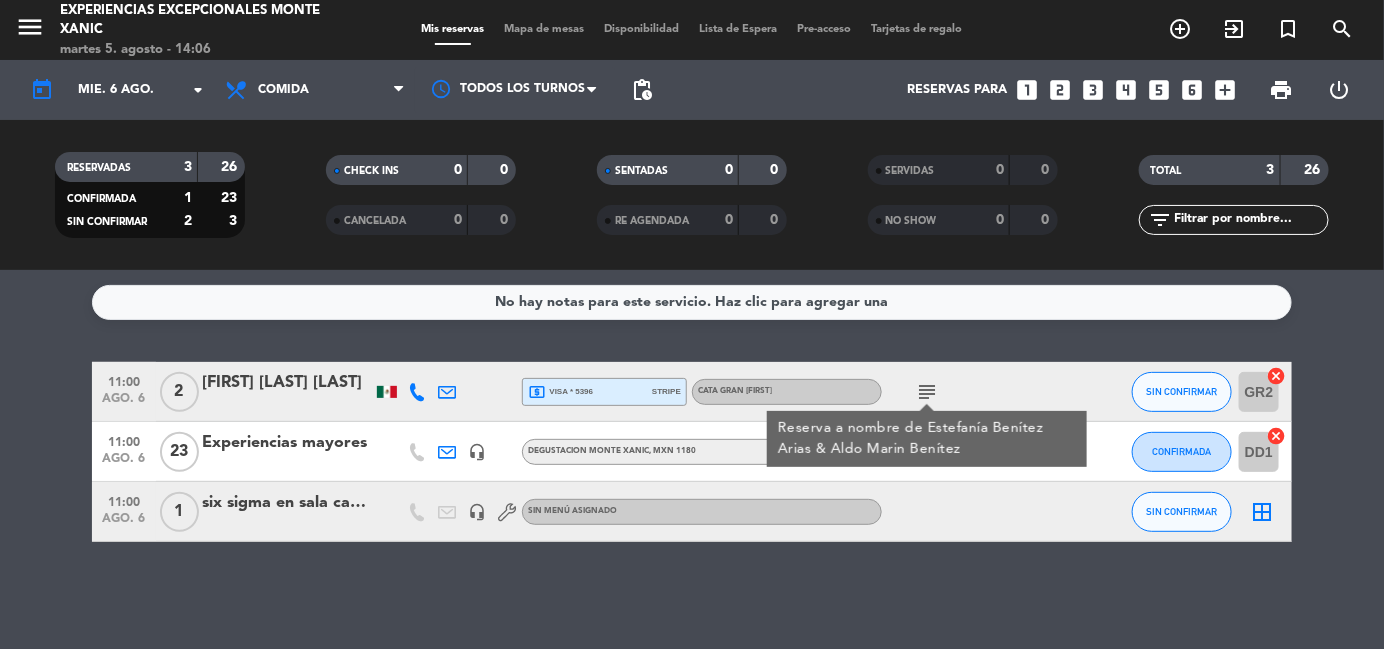 click on "subject" 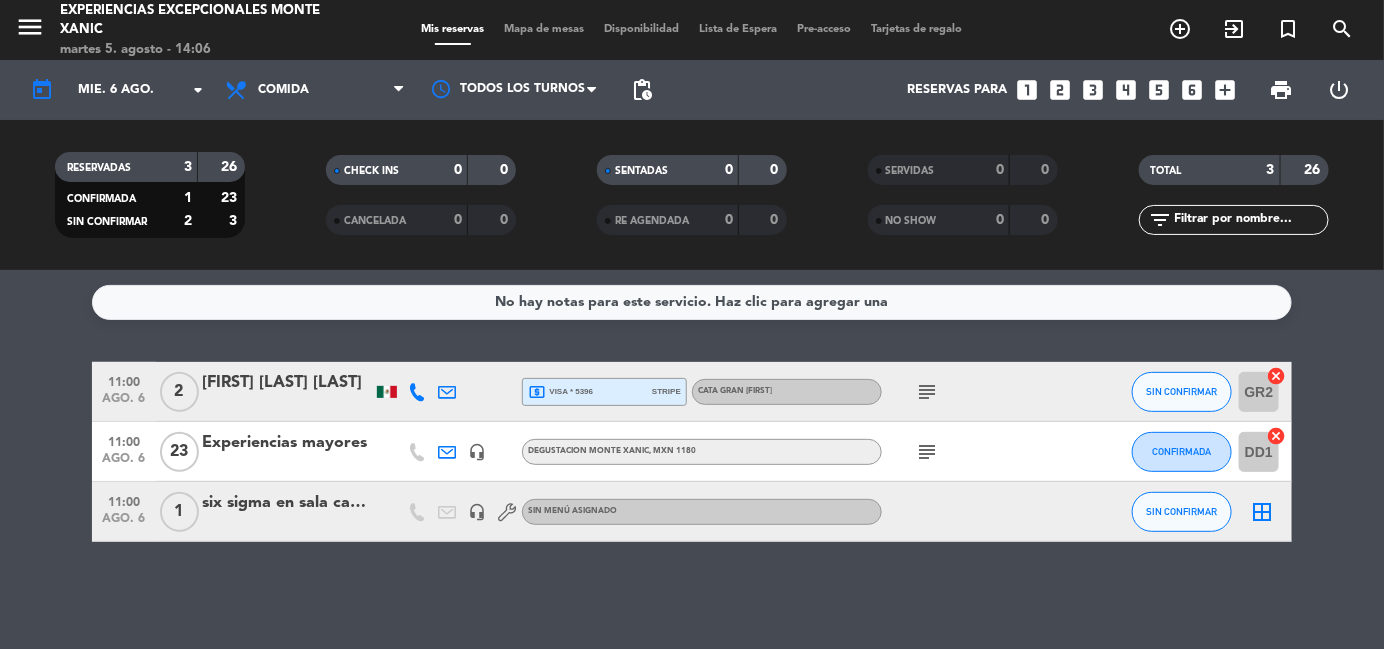 click on "subject" 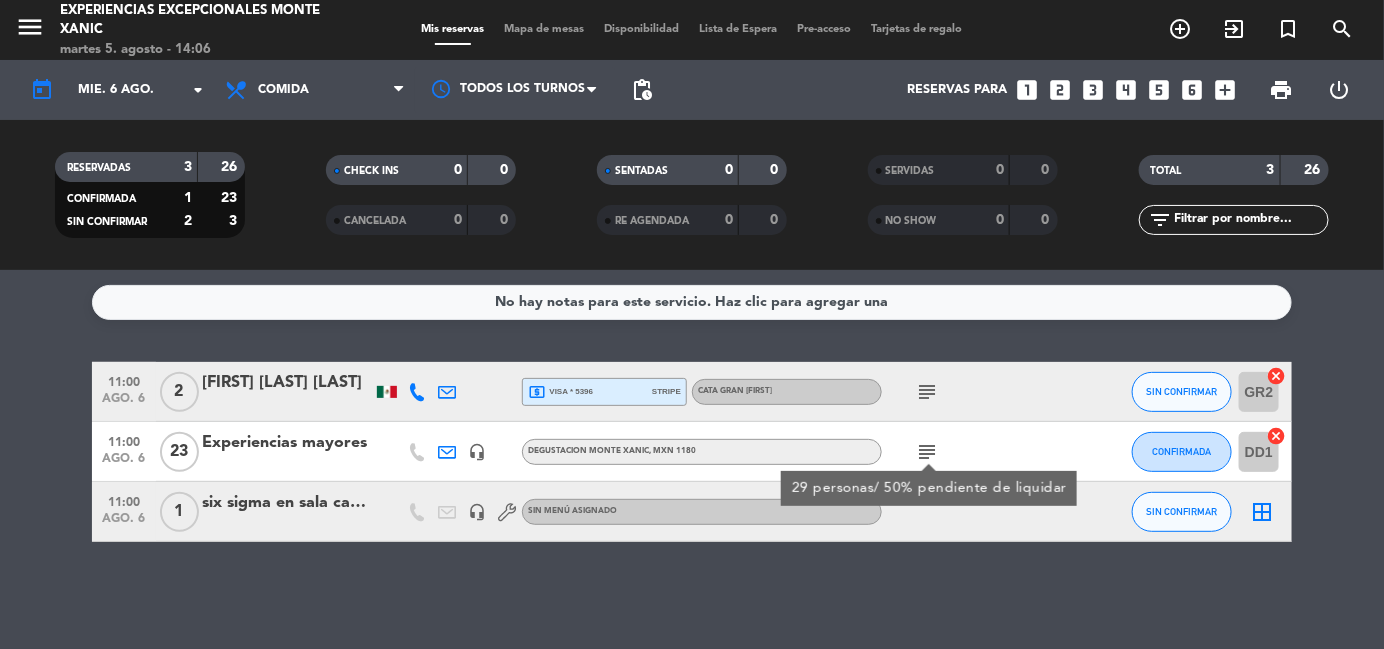 click on "subject" 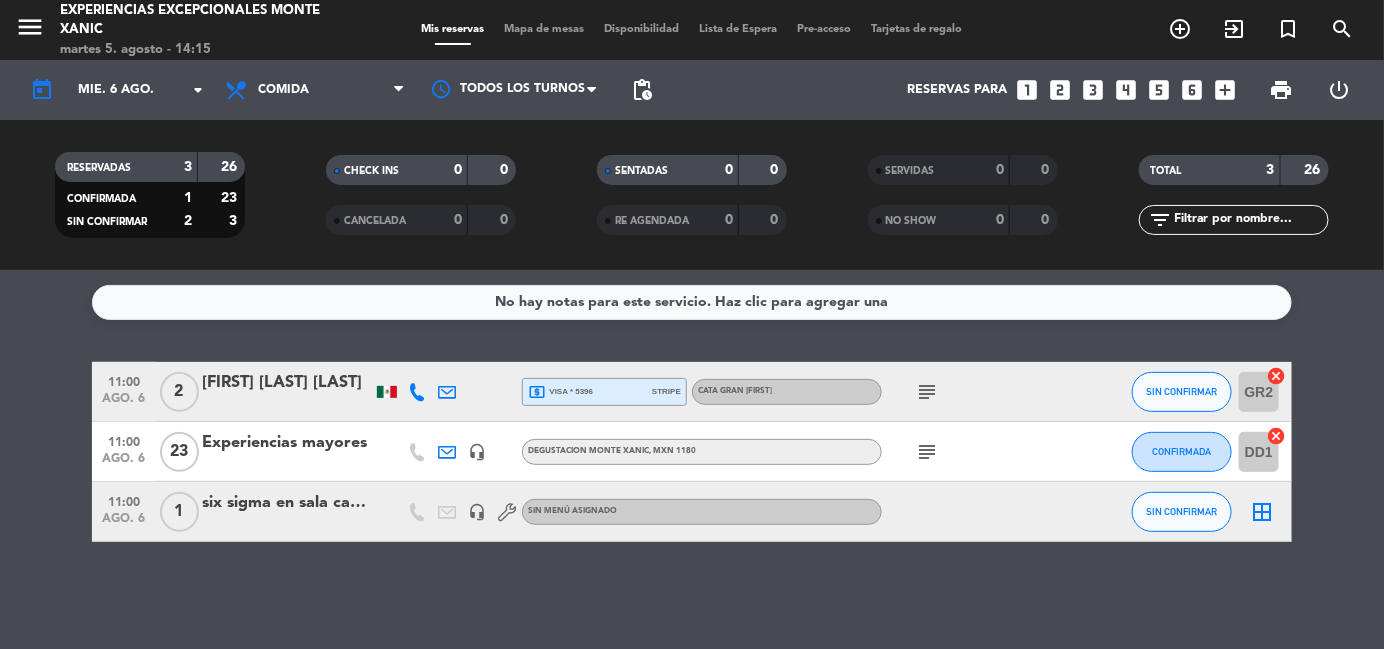 click on "subject" 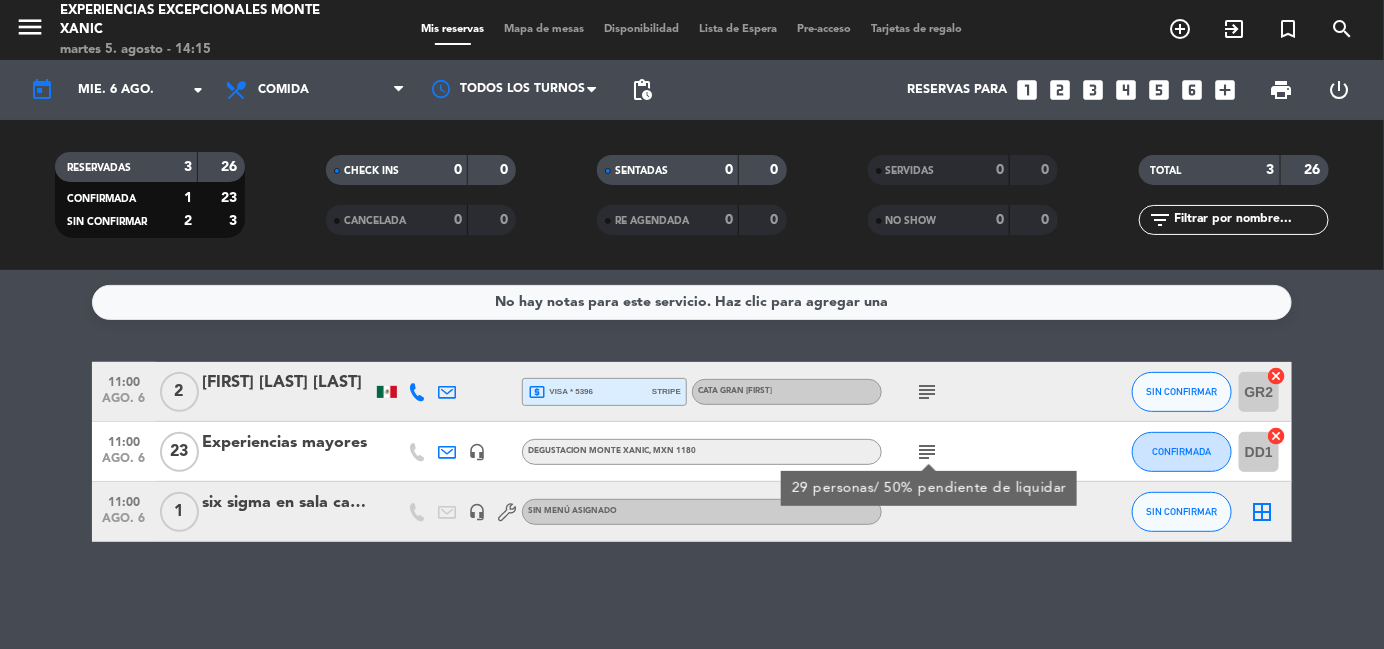 click on "subject" 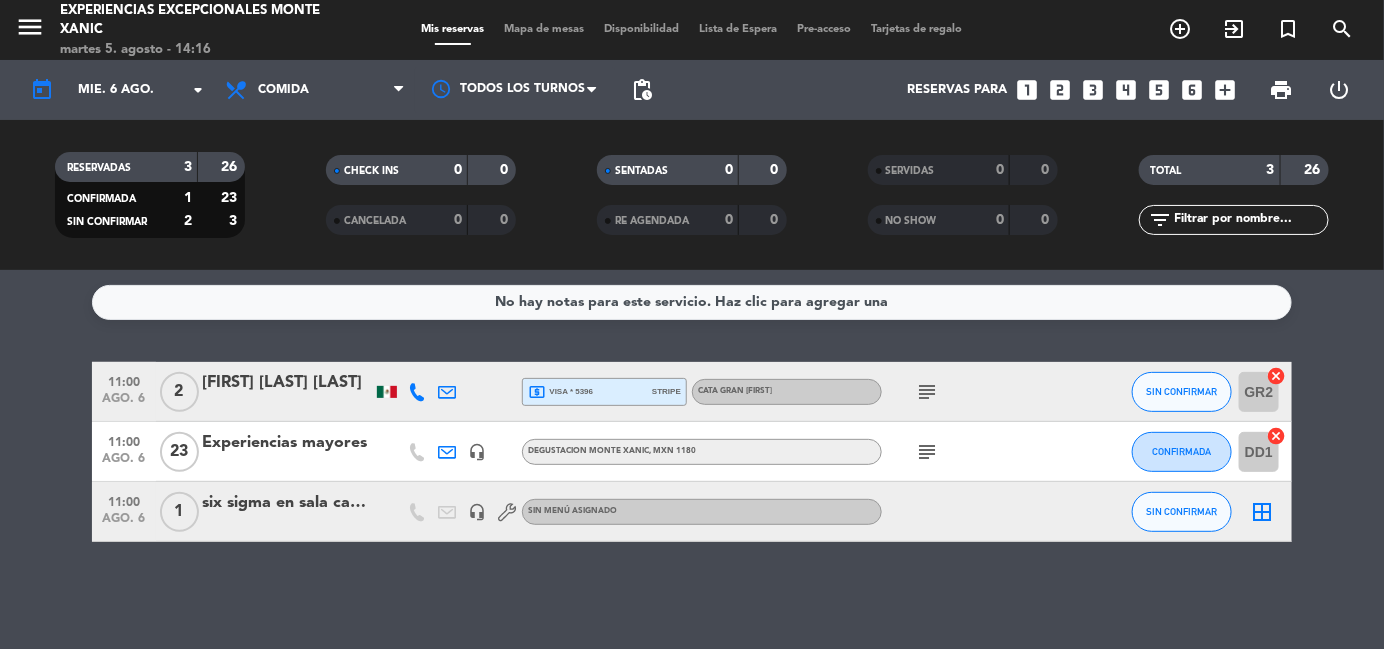 click on "subject" 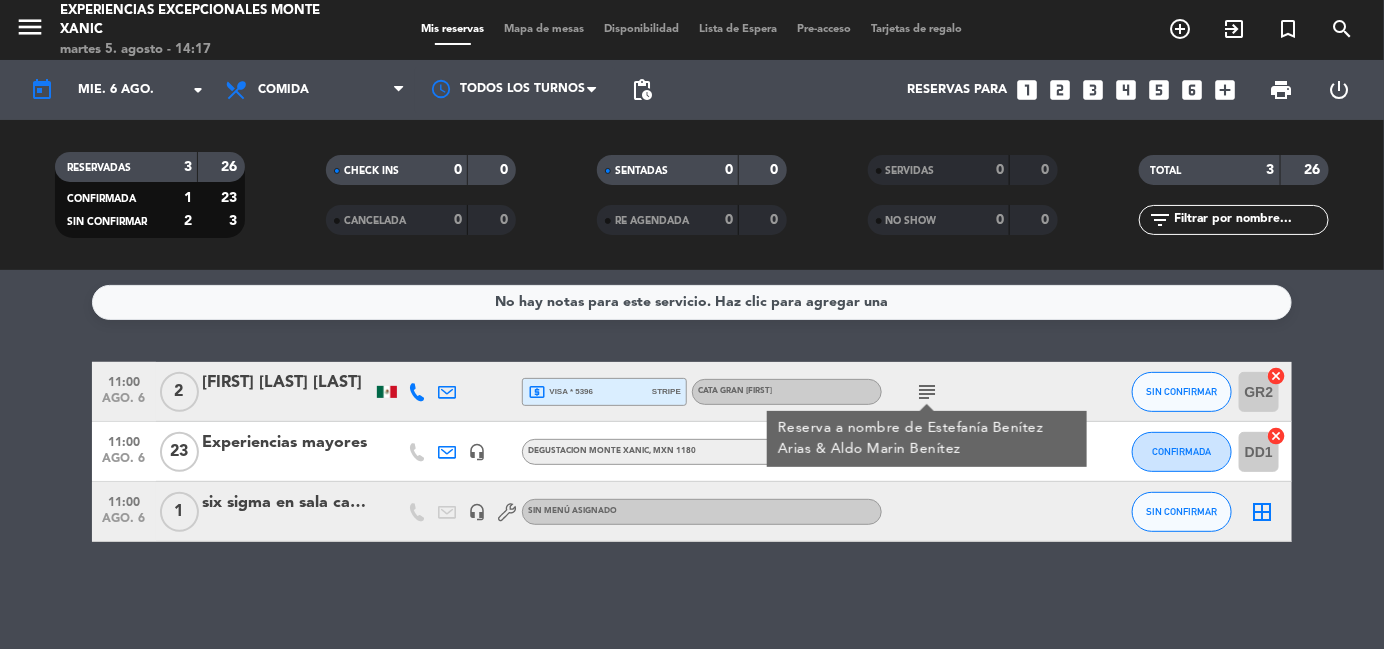 click on "Reserva a nombre de Estefanía Benítez Arias & Aldo Marin Benítez" at bounding box center [927, 439] 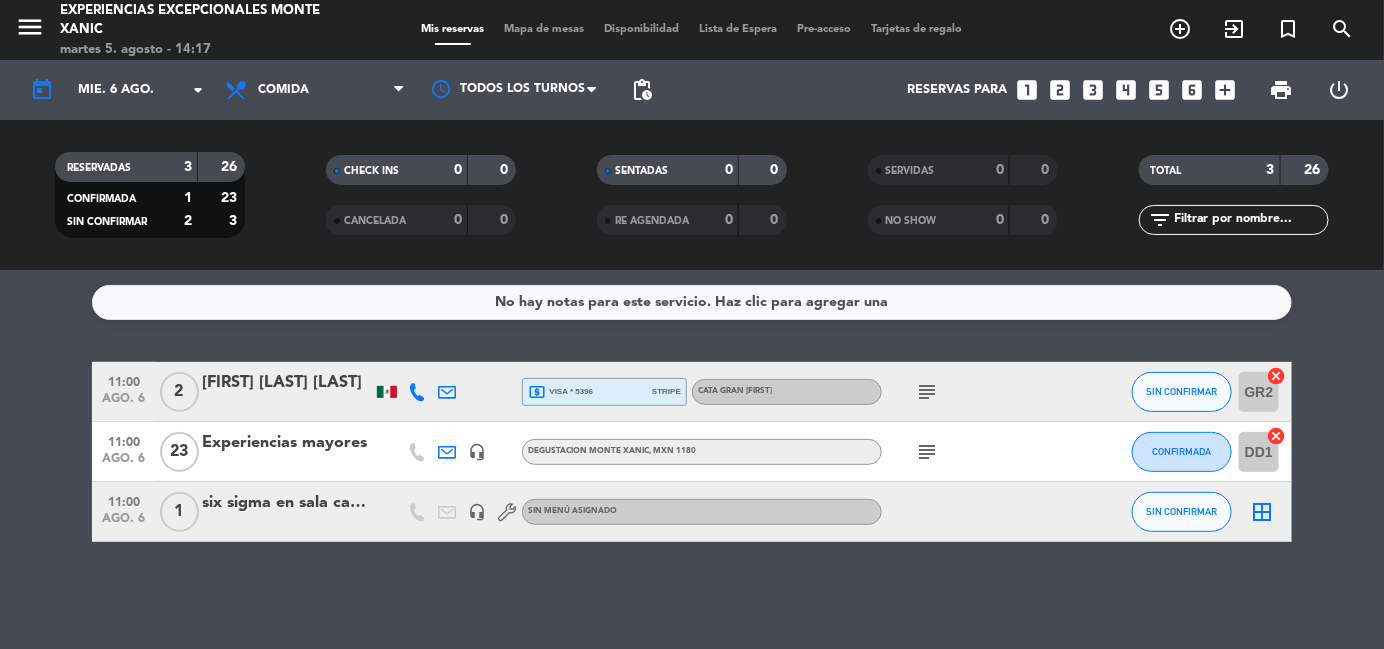 click on "subject" 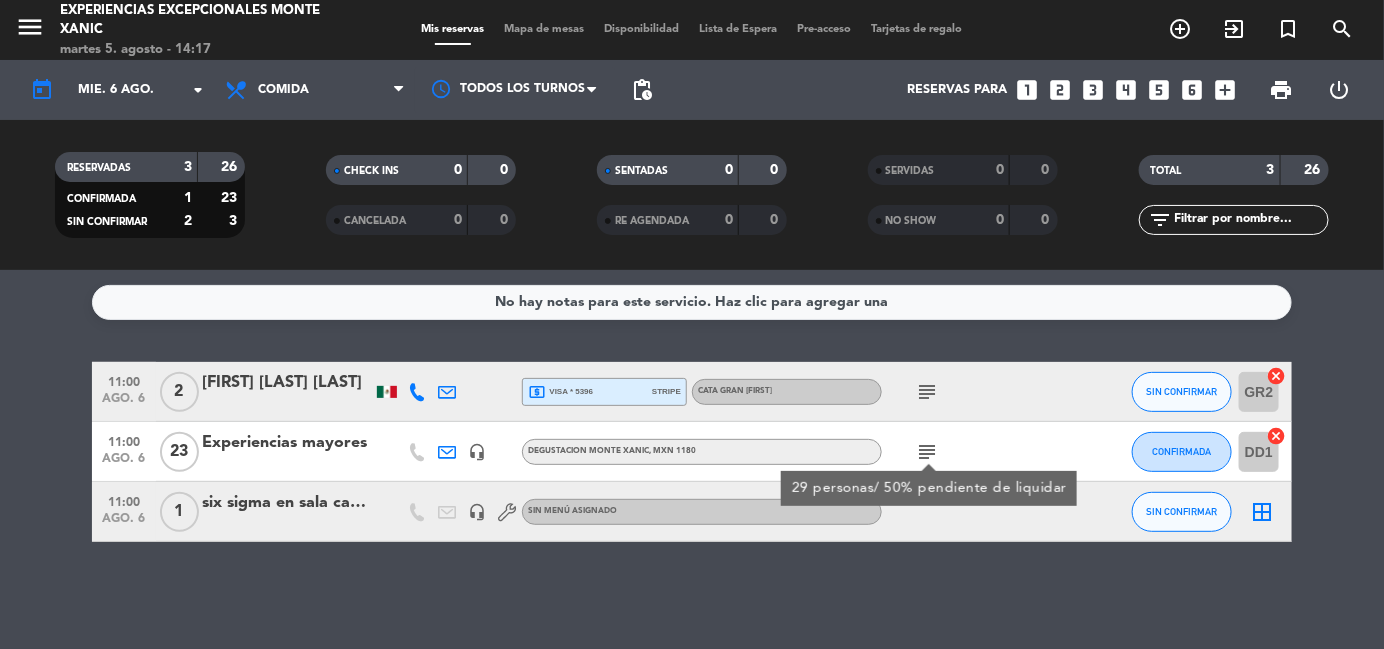 click on "subject" 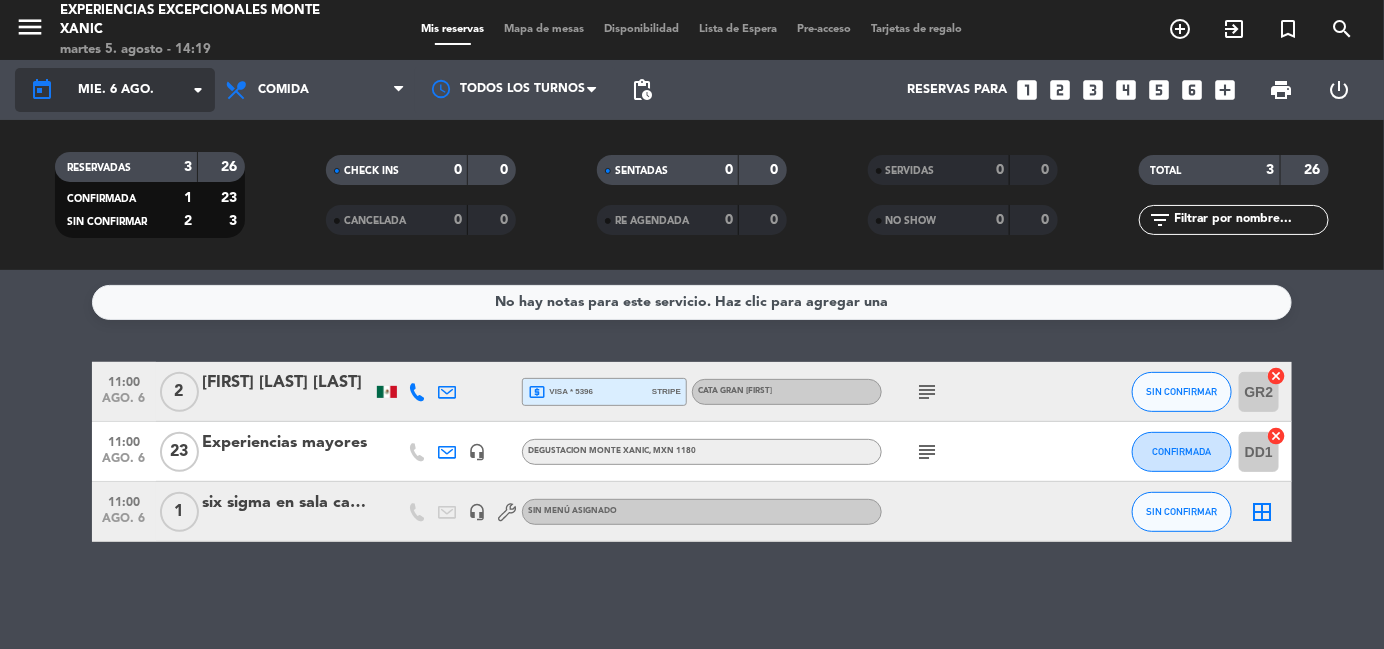 click on "arrow_drop_down" 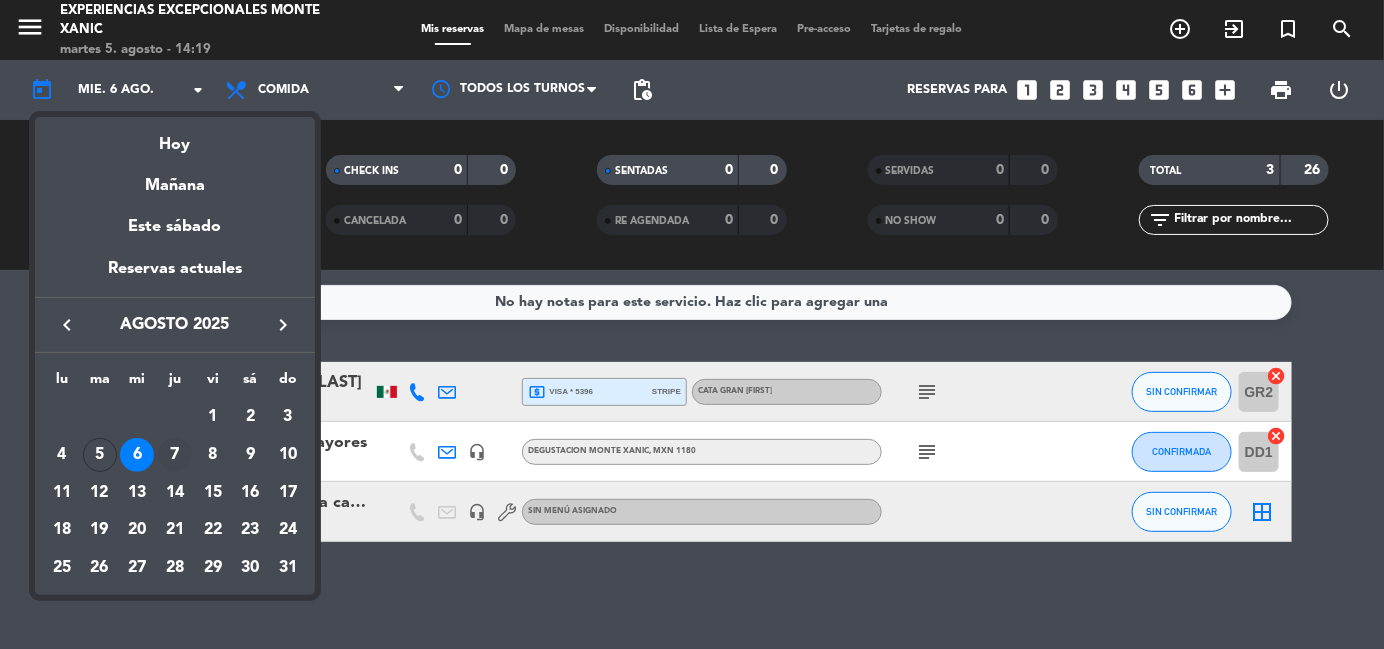 click on "7" at bounding box center [175, 455] 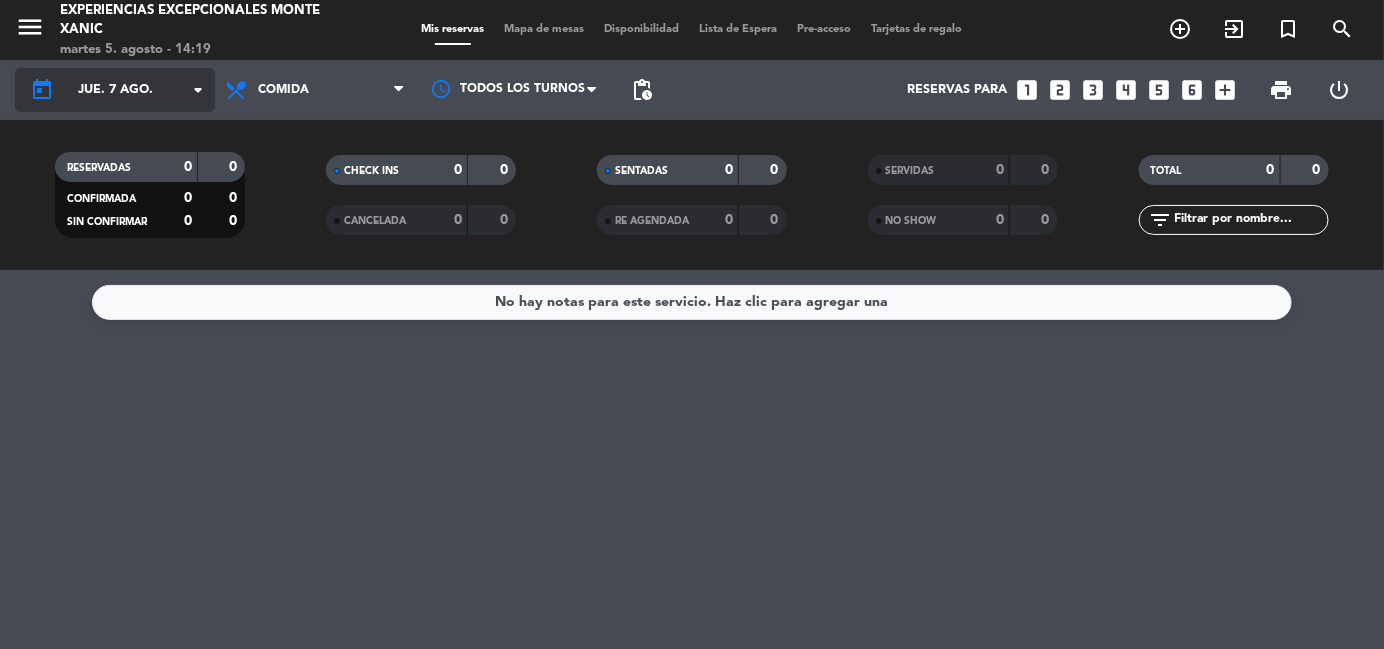 click on "jue. 7 ago." 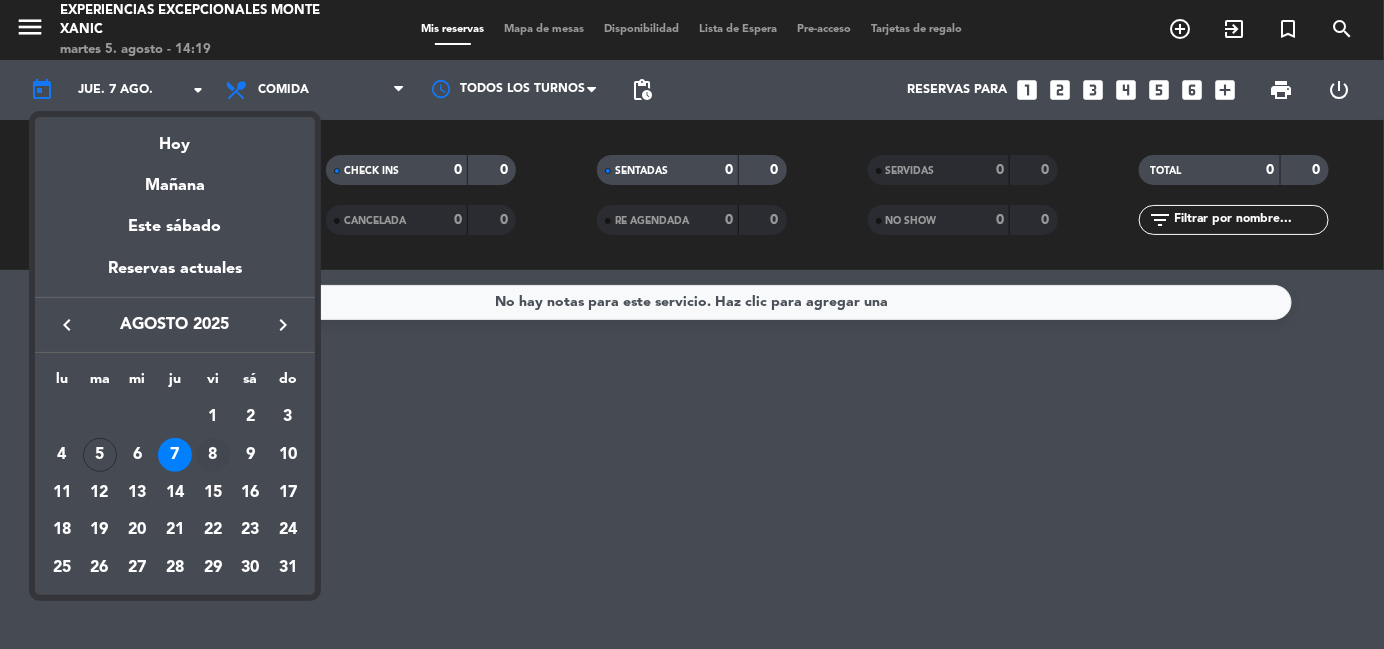 click on "8" at bounding box center [213, 455] 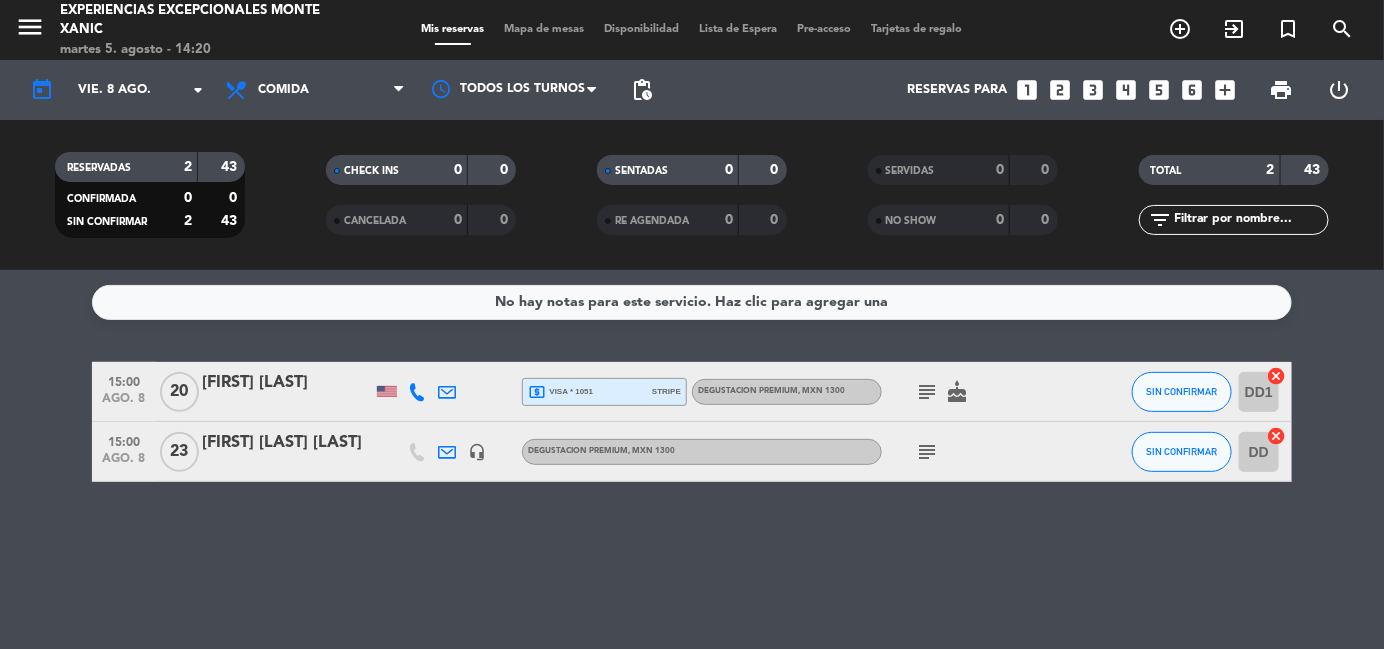 click on "subject" 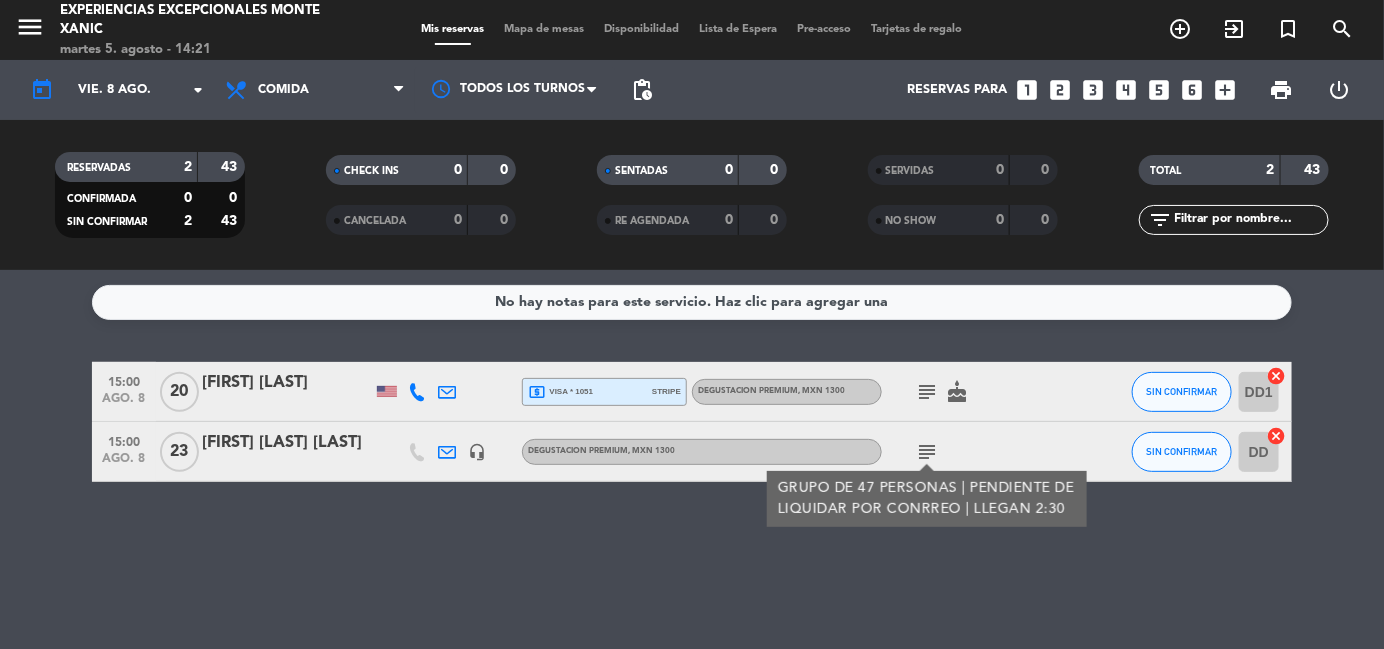 click on "No hay notas para este servicio. Haz clic para agregar una 15:00 ago. 8 20 Alfonso Valencia local_atm visa * 1051 stripe DEGUSTACION PREMIUM , MXN 1300 subject cake SIN CONFIRMAR DD1 cancel 15:00 ago. 8 23 Mireya Lucera Lara headset_mic DEGUSTACION PREMIUM , MXN 1300 subject GRUPO DE 47 PERSONAS | PENDIENTE DE LIQUIDAR POR CONRREO | LLEGAN 2:30 SIN CONFIRMAR DD cancel" 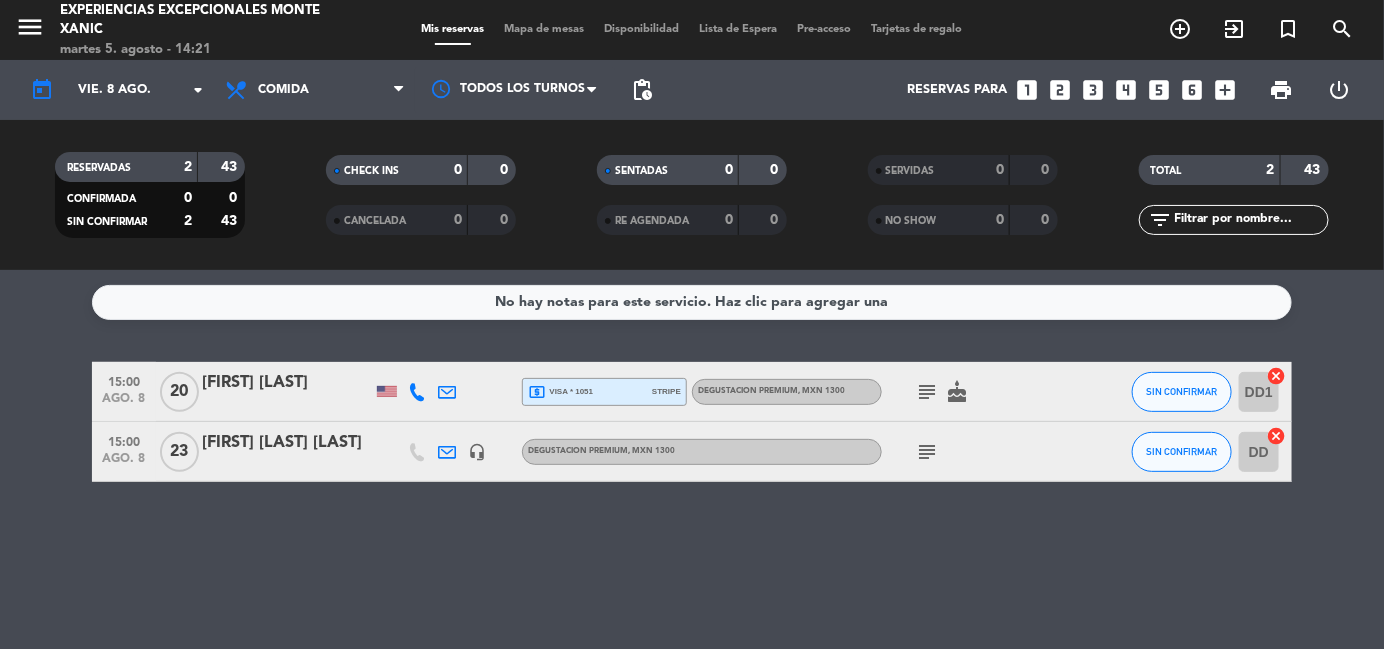 click on "[FIRST] [LAST] [LAST]" 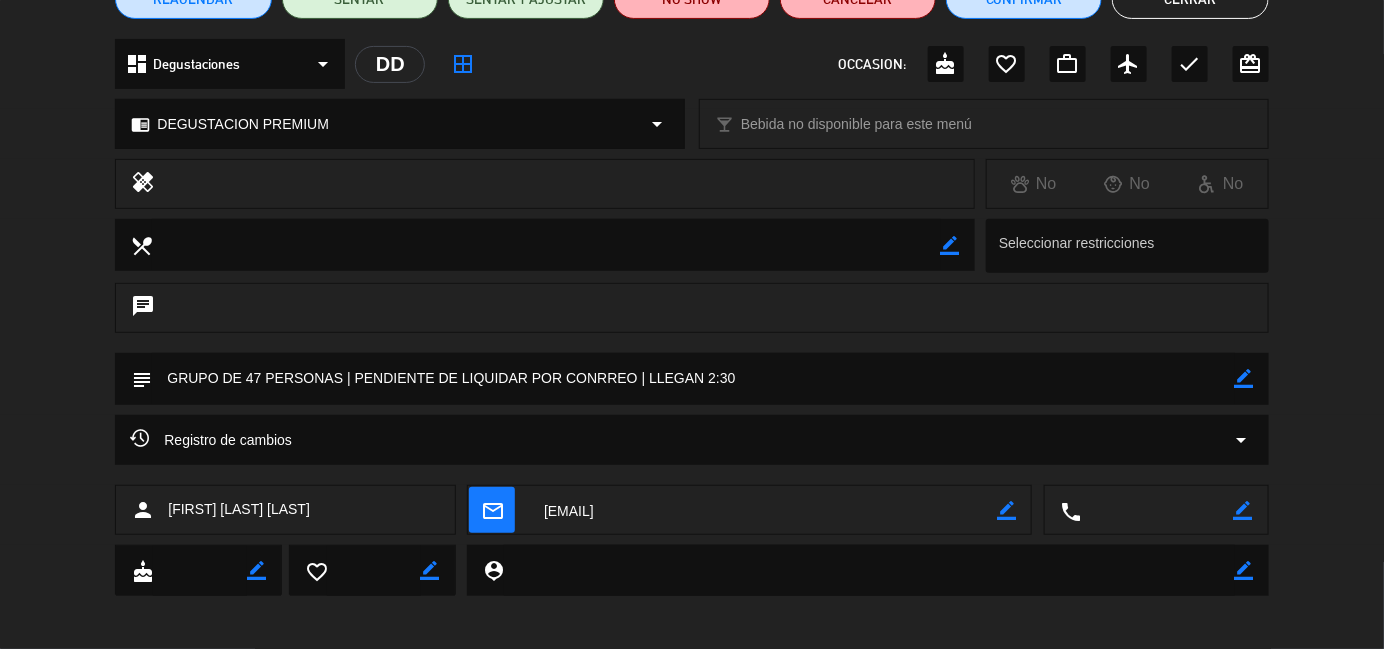 scroll, scrollTop: 207, scrollLeft: 0, axis: vertical 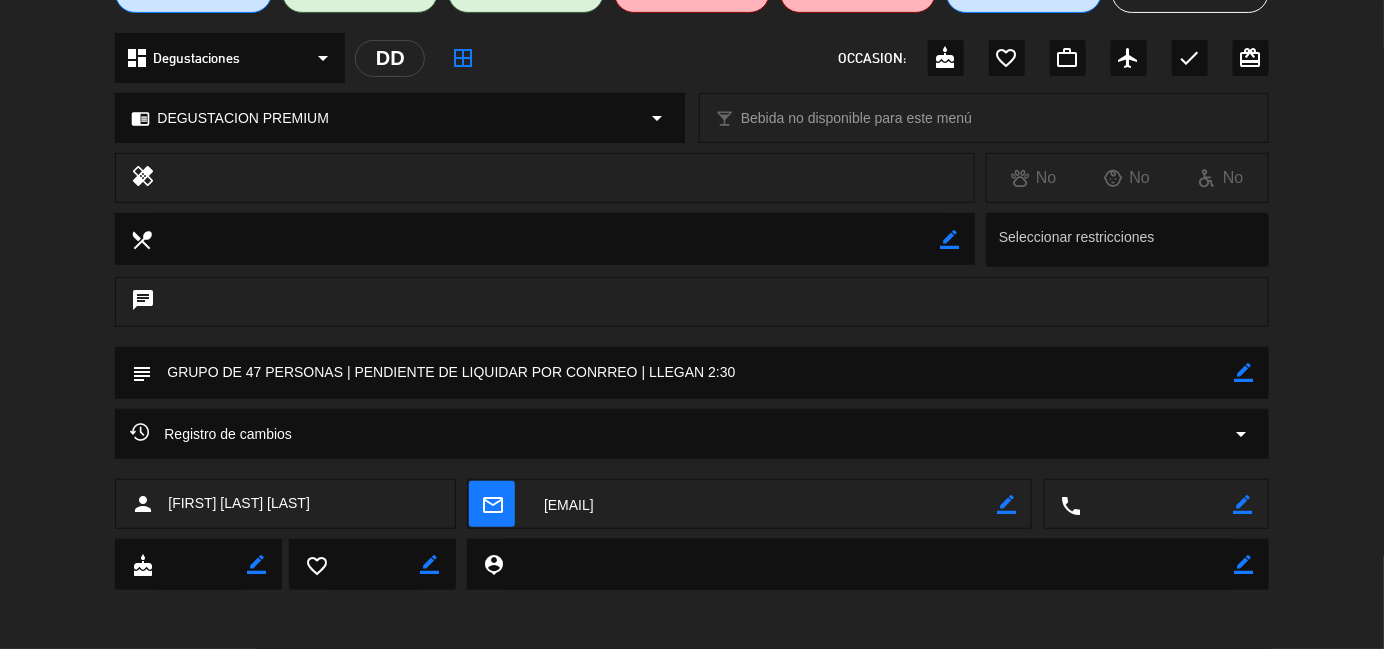 drag, startPoint x: 771, startPoint y: 505, endPoint x: 547, endPoint y: 501, distance: 224.0357 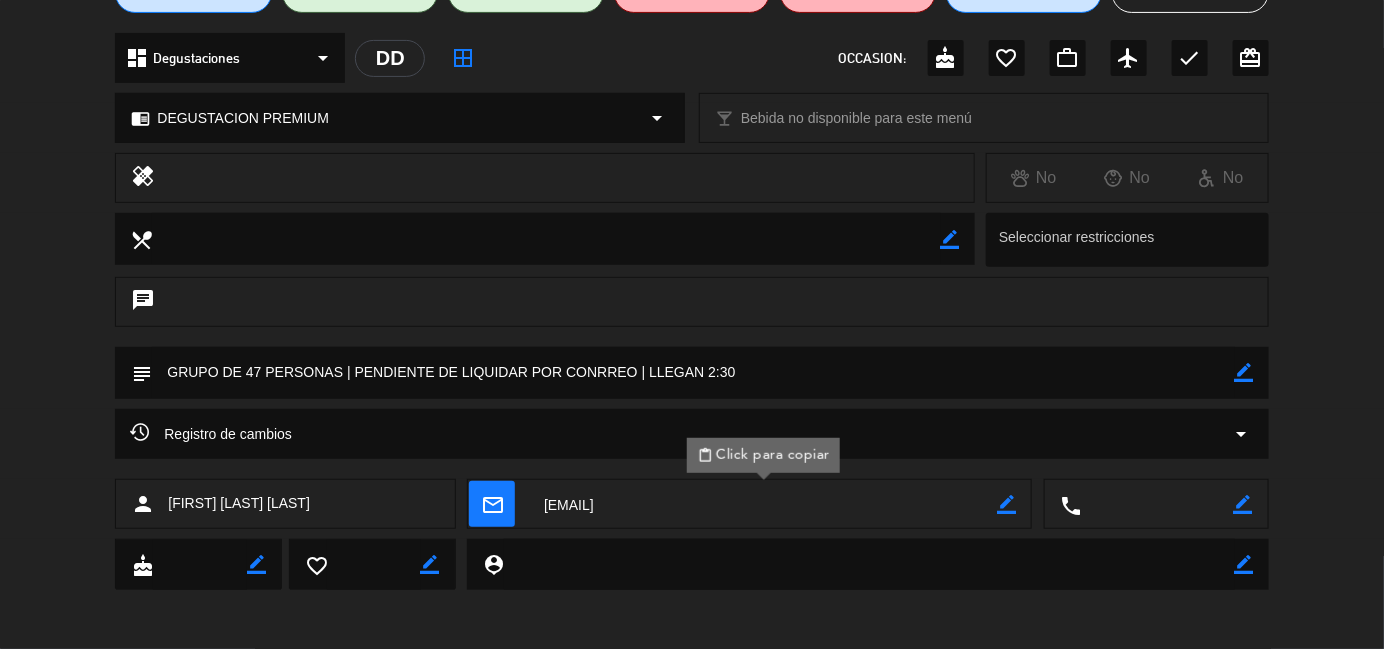 scroll, scrollTop: 0, scrollLeft: 0, axis: both 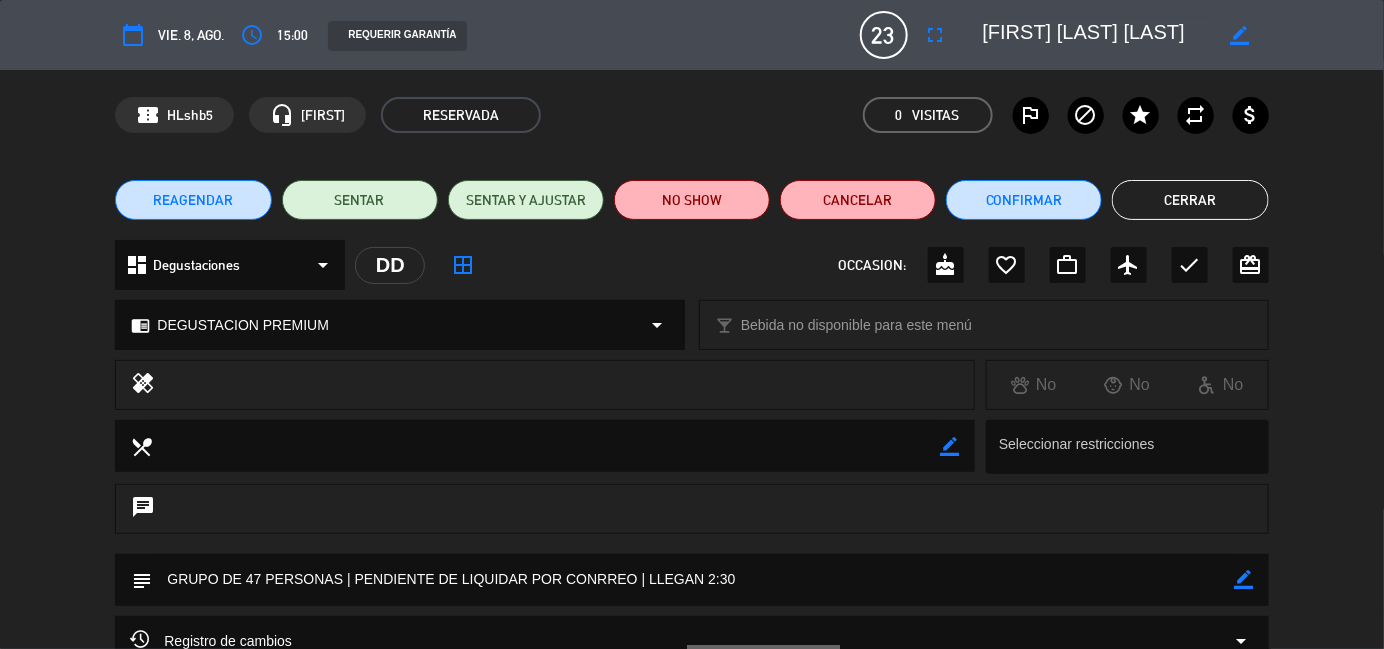 click on "Cerrar" 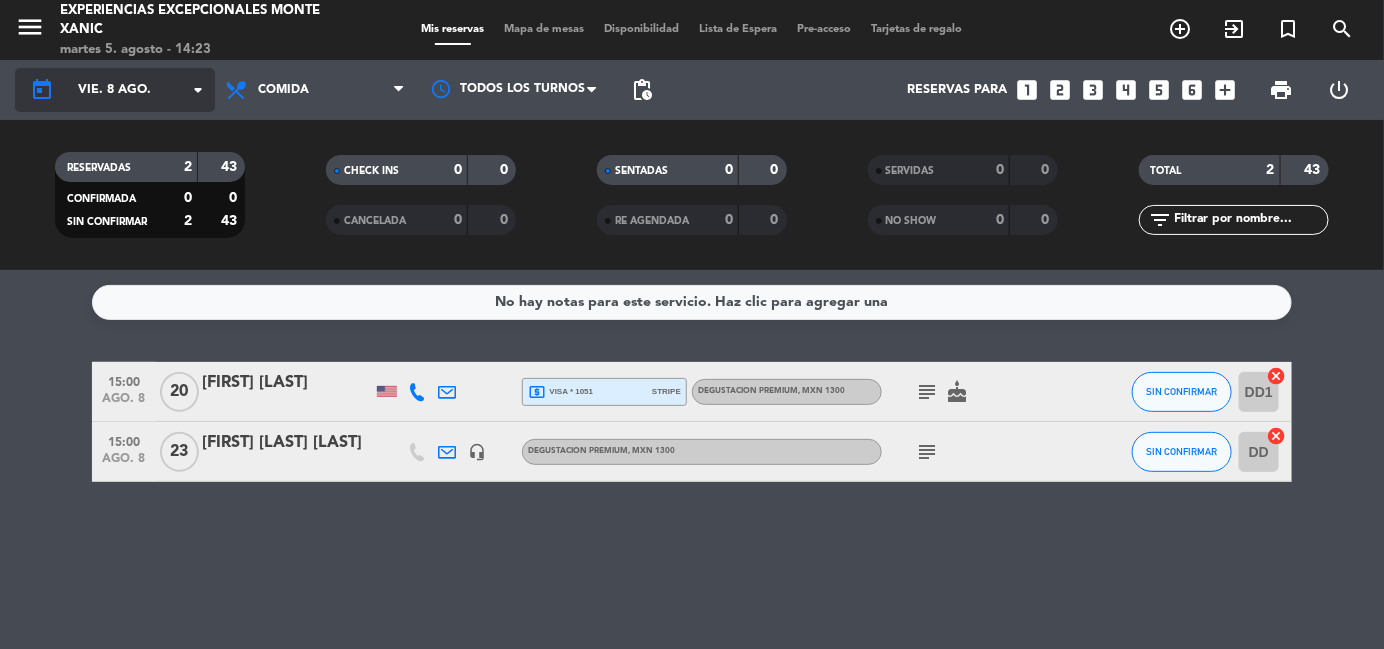 click on "arrow_drop_down" 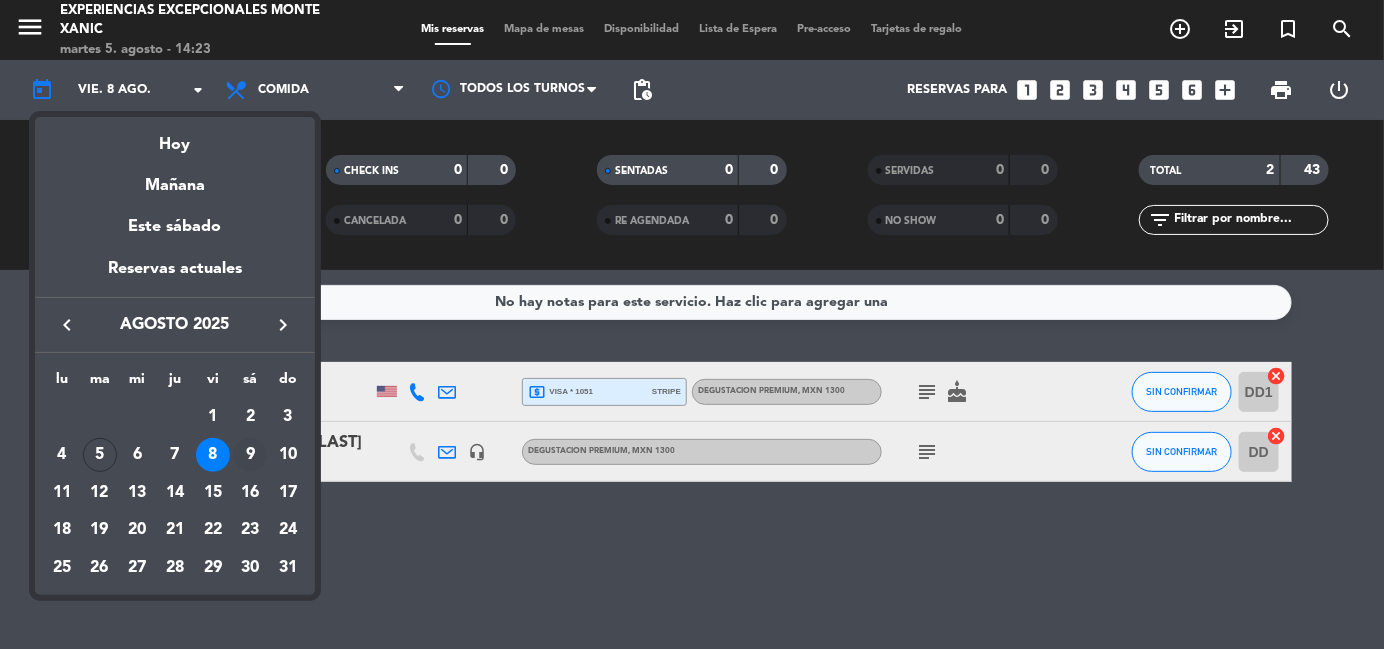 click on "9" at bounding box center [250, 455] 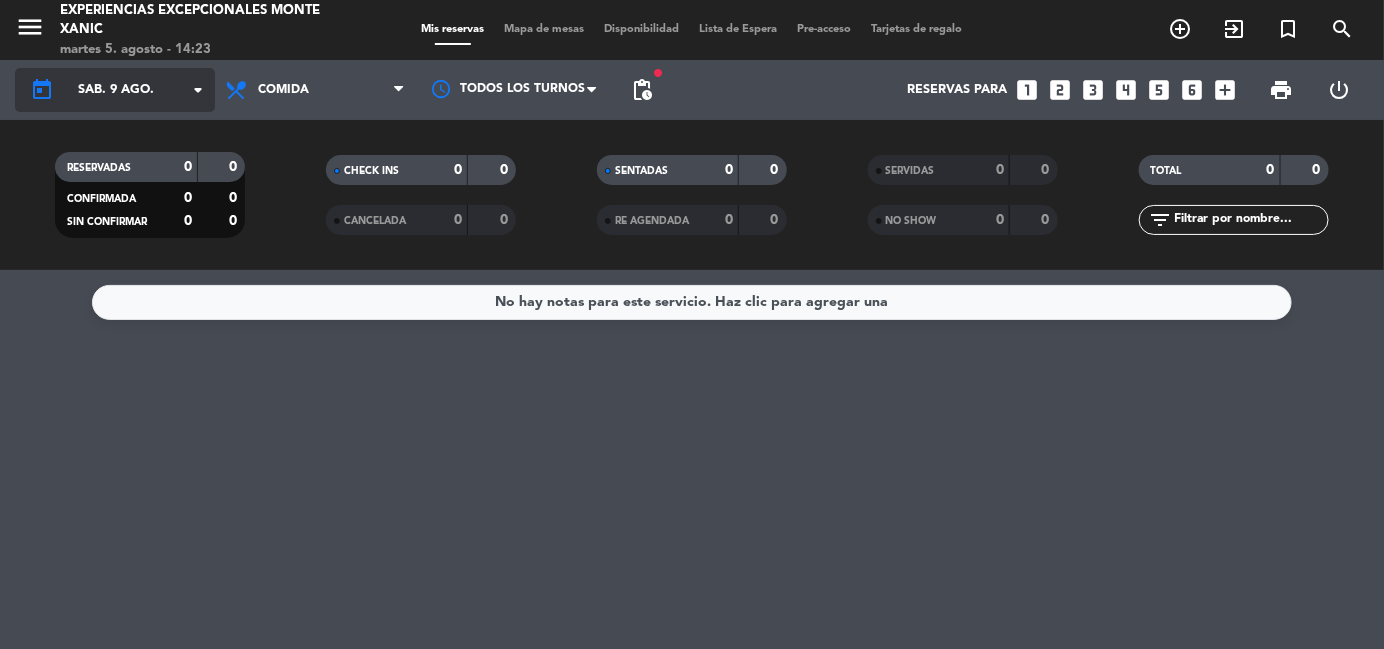 click on "arrow_drop_down" 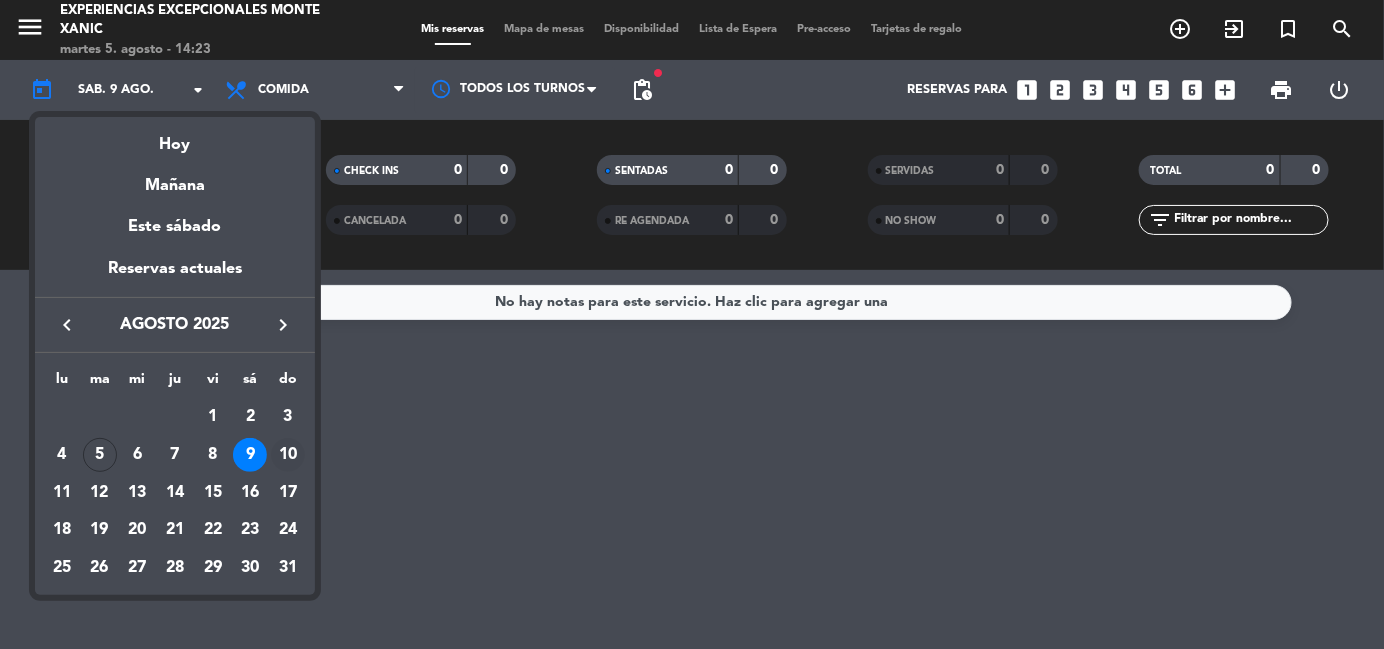 click on "10" at bounding box center (288, 455) 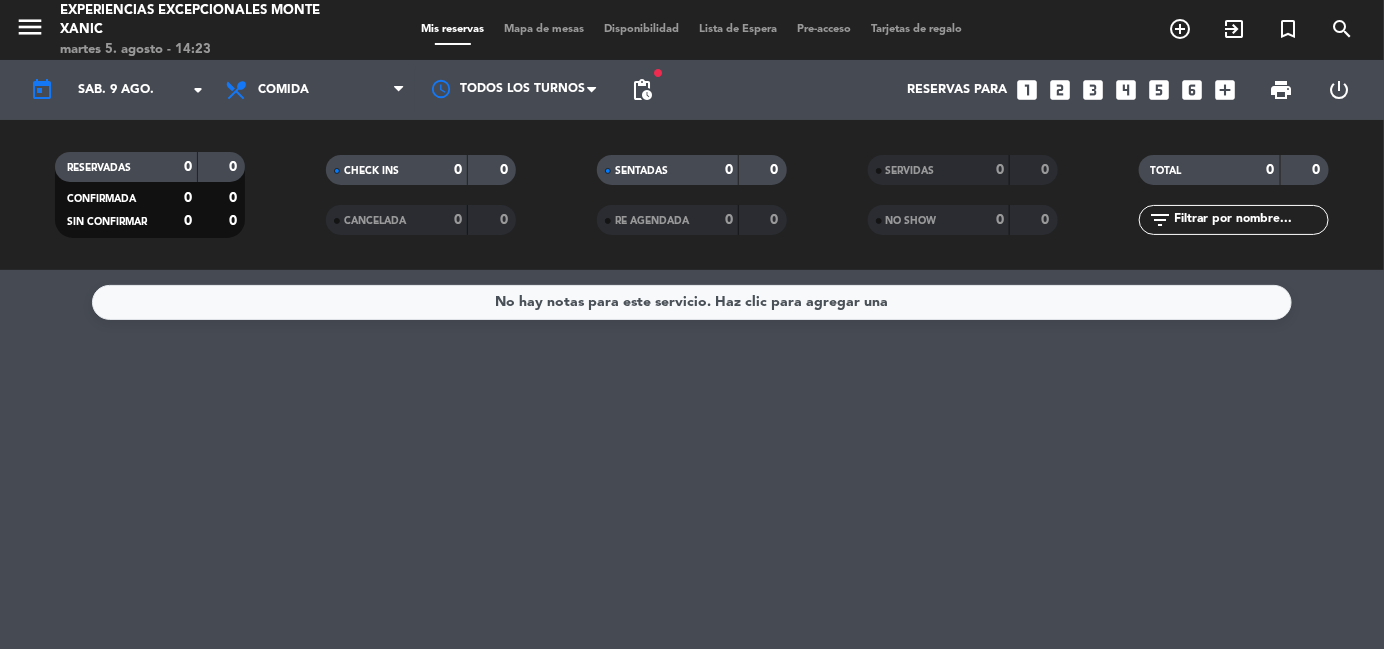 type on "dom. 10 ago." 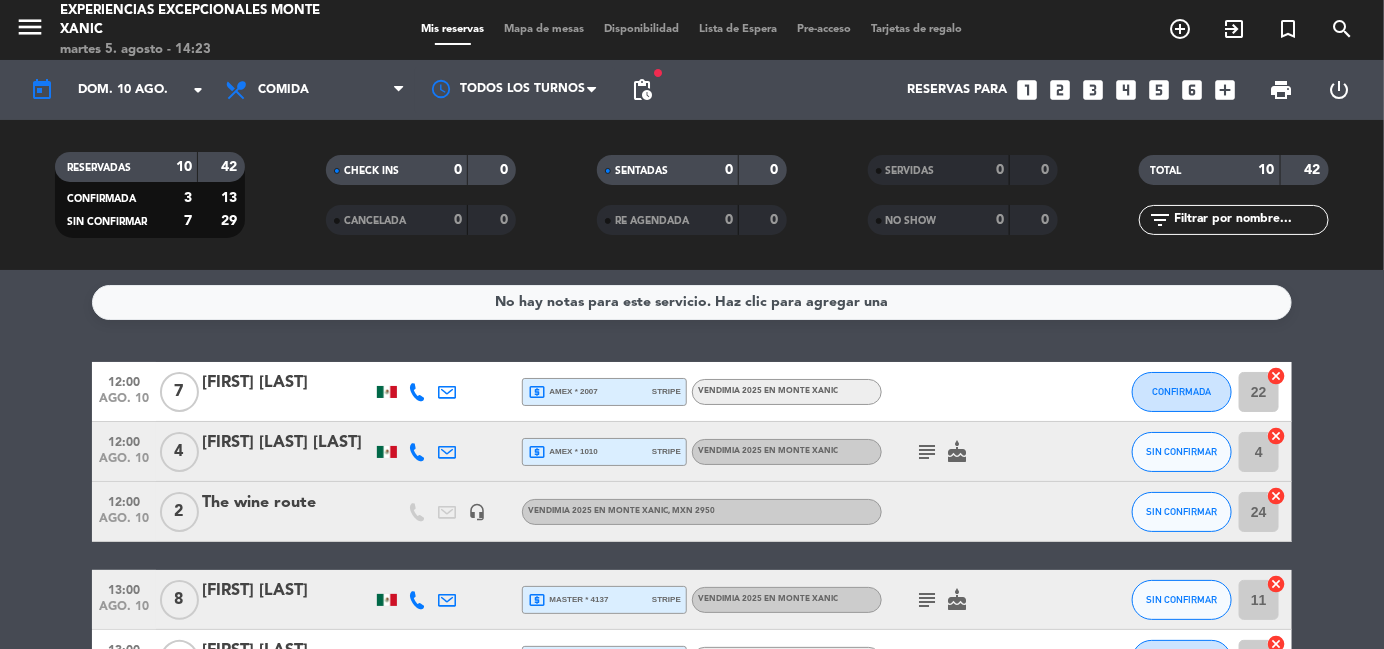 click on "subject" 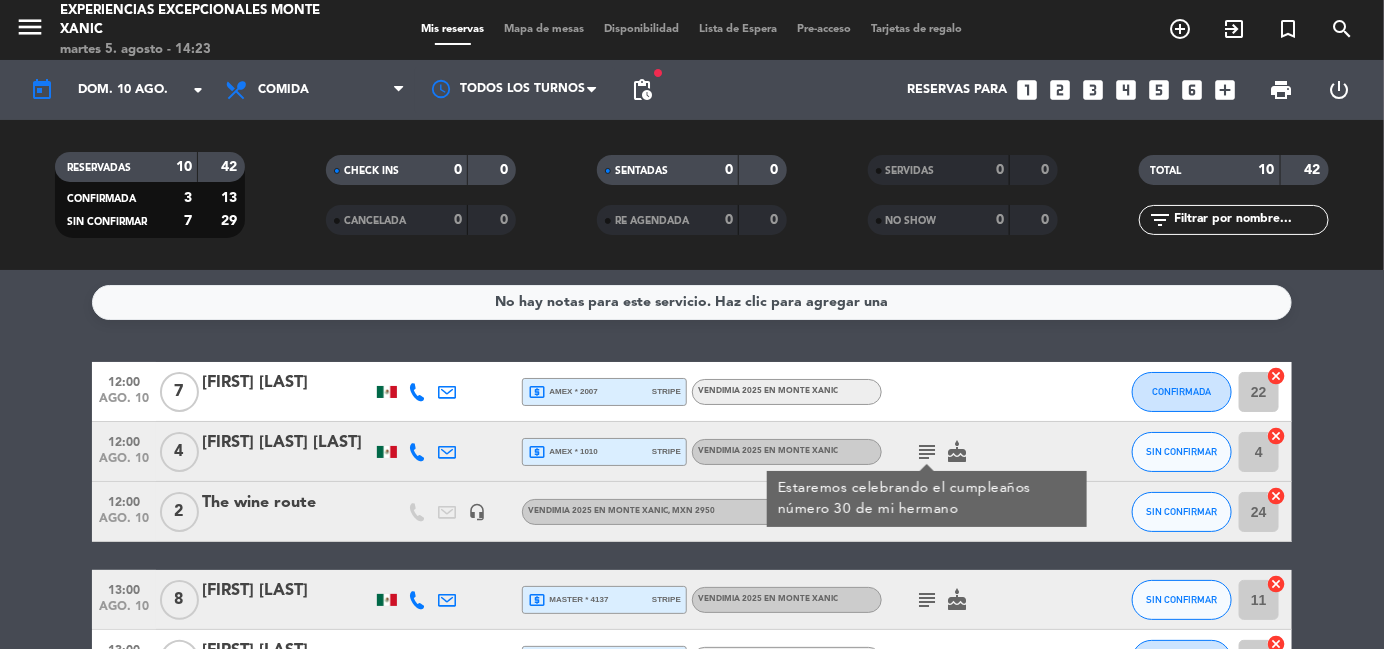 click on "subject" 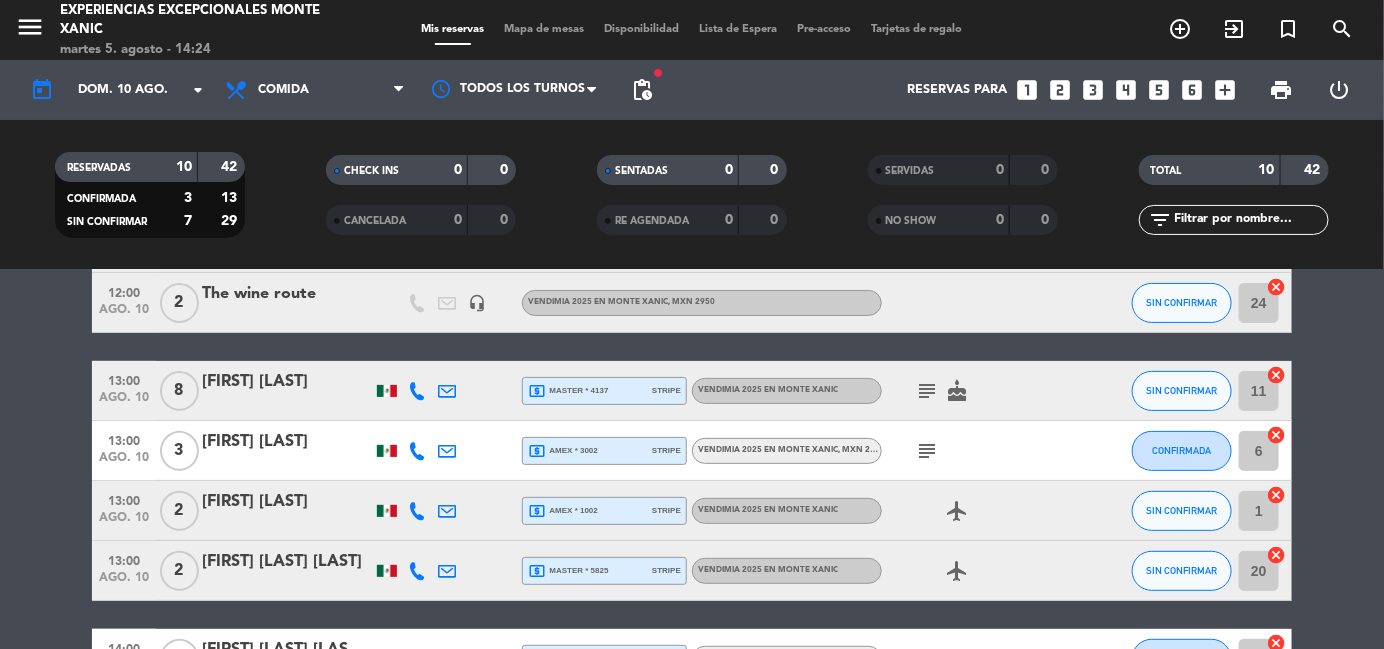 scroll, scrollTop: 227, scrollLeft: 0, axis: vertical 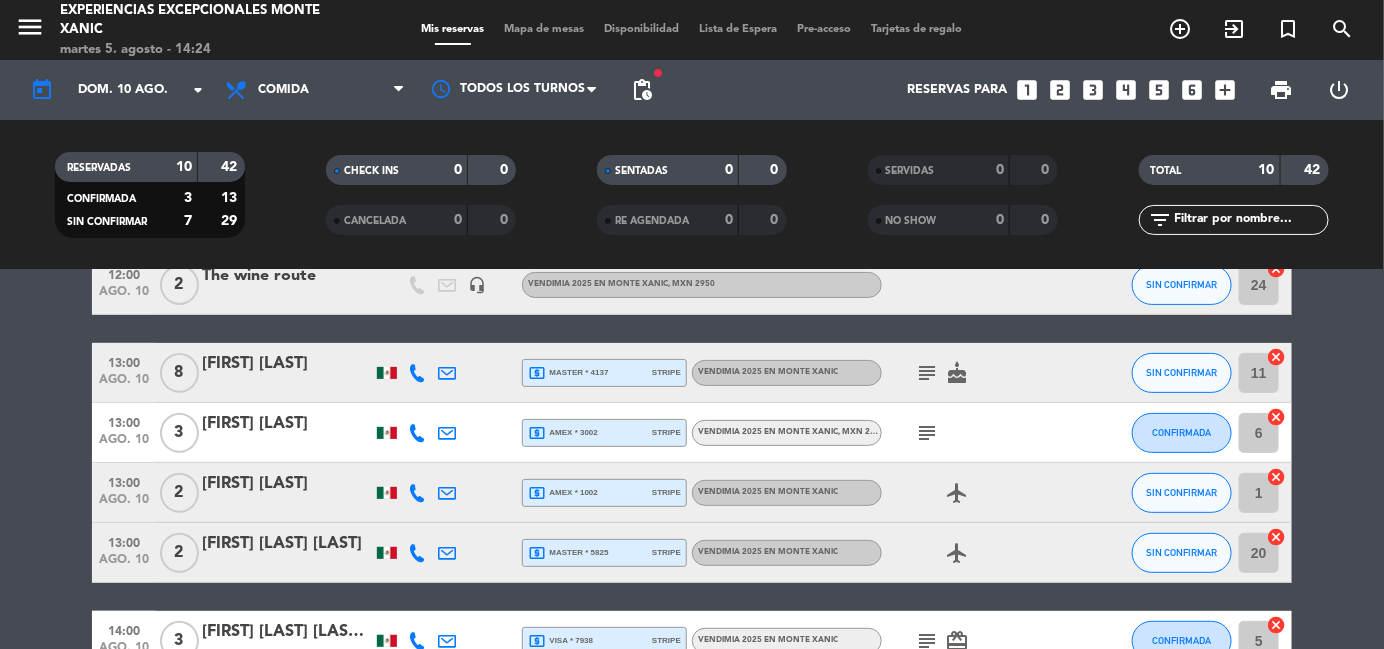 click on "subject" 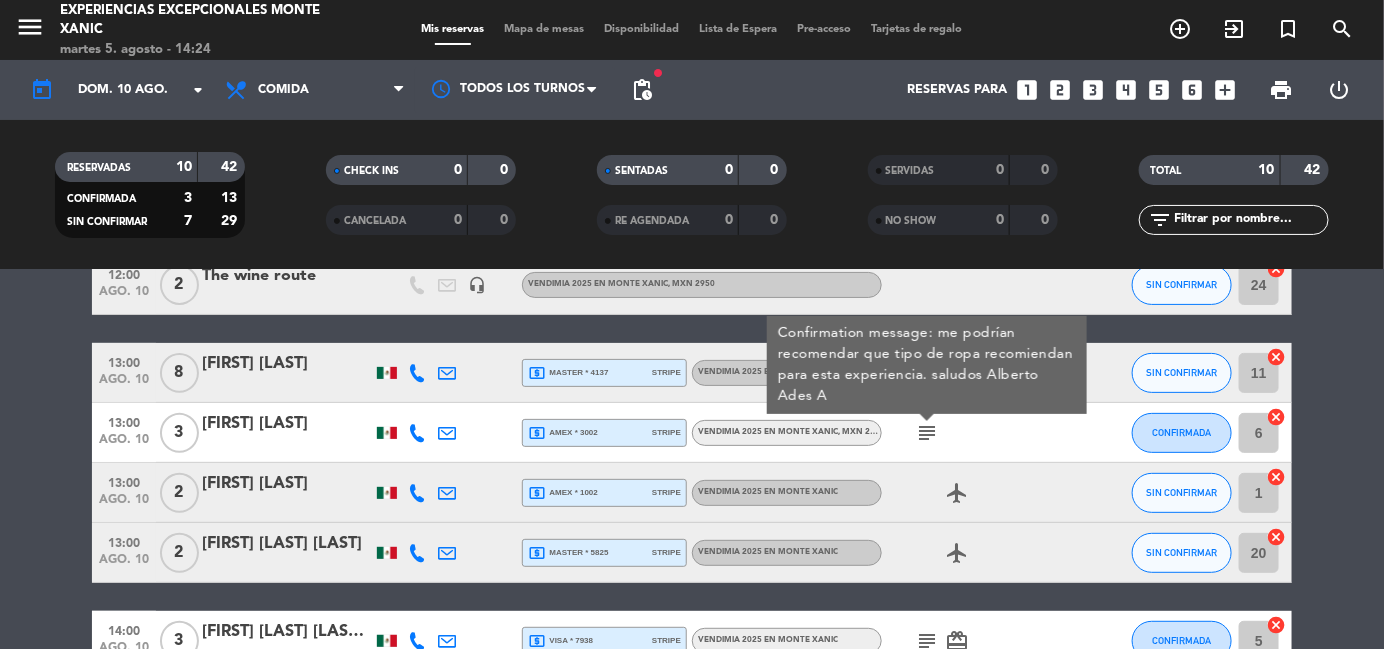 click on "subject" 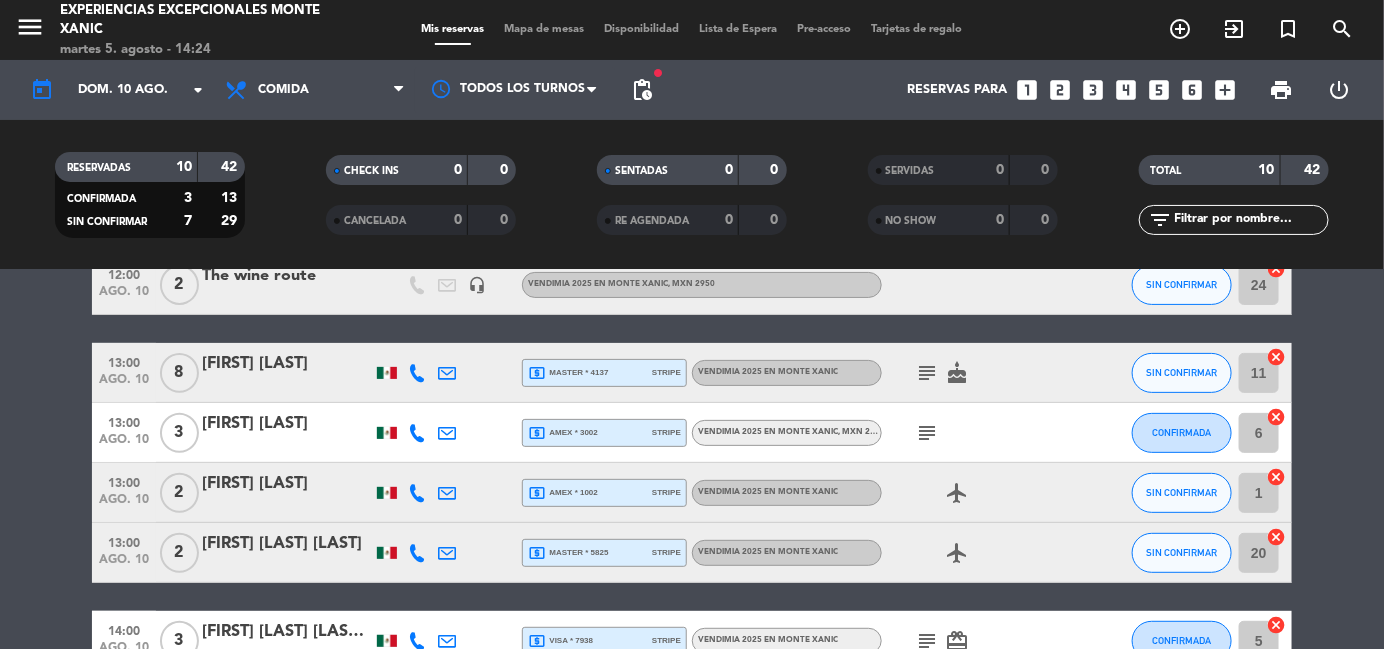 click on "subject" 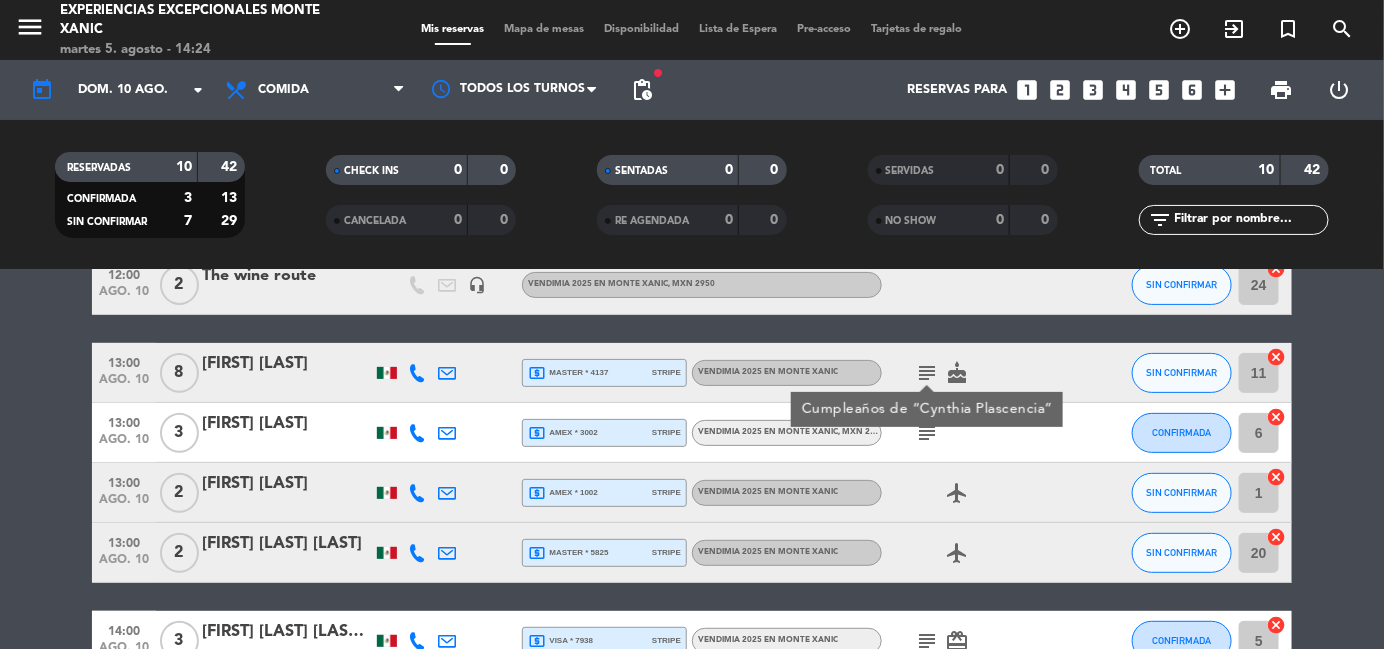 click on "subject" 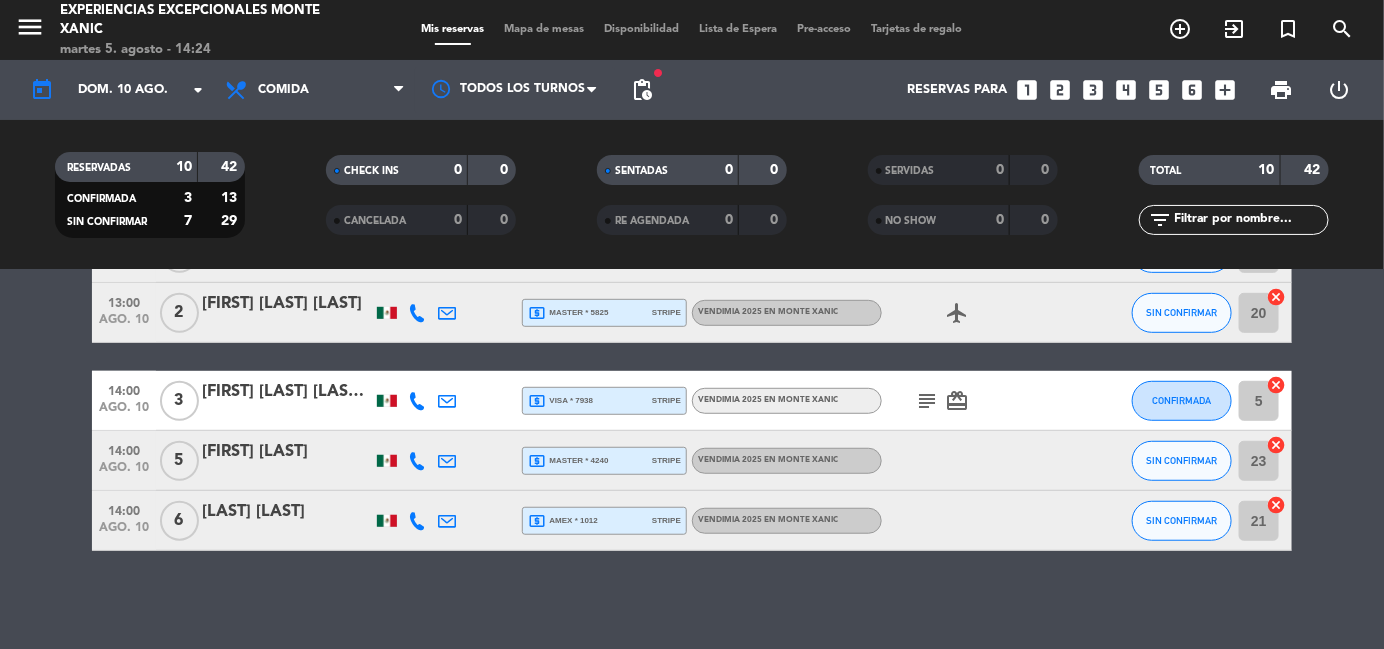 scroll, scrollTop: 468, scrollLeft: 0, axis: vertical 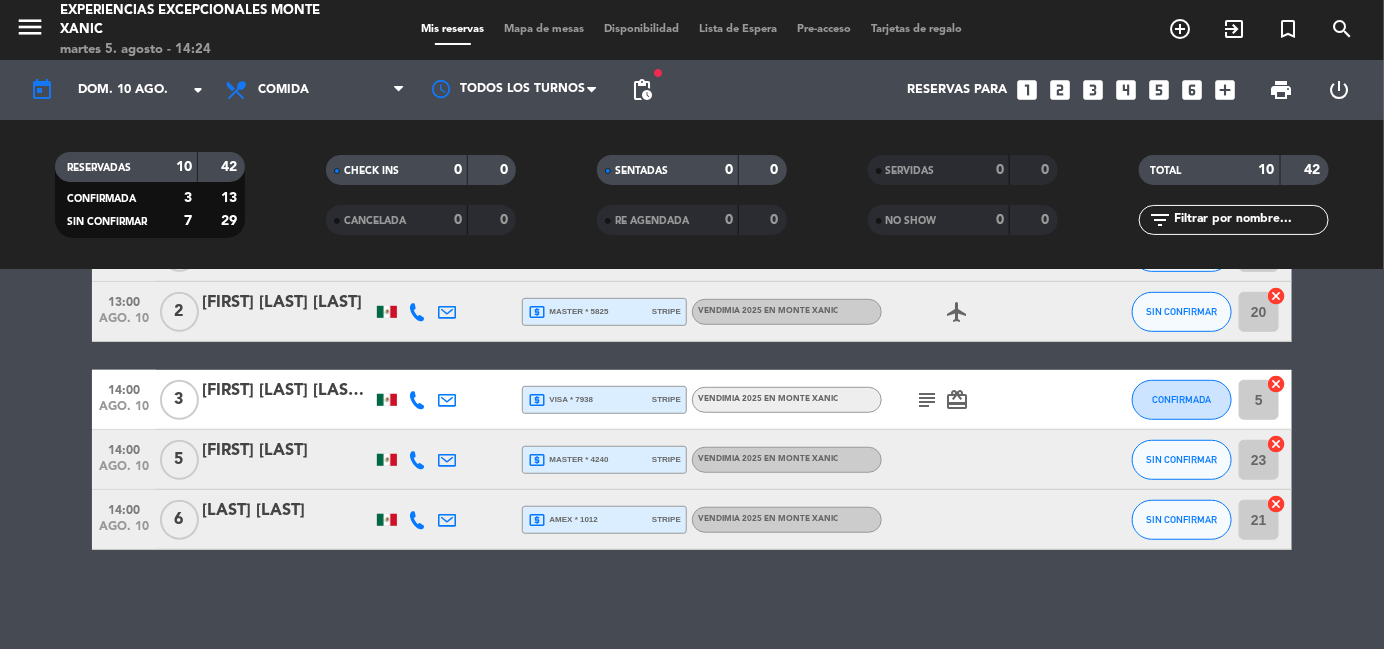 click on "subject" 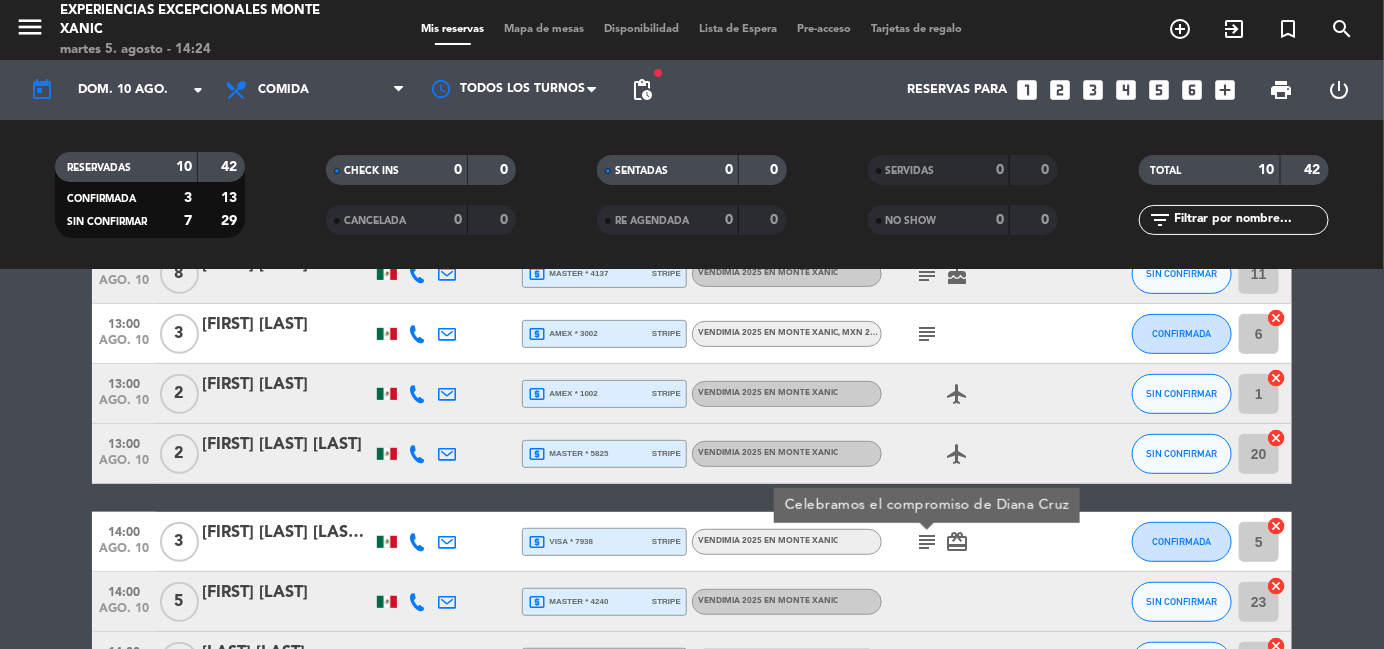 scroll, scrollTop: 324, scrollLeft: 0, axis: vertical 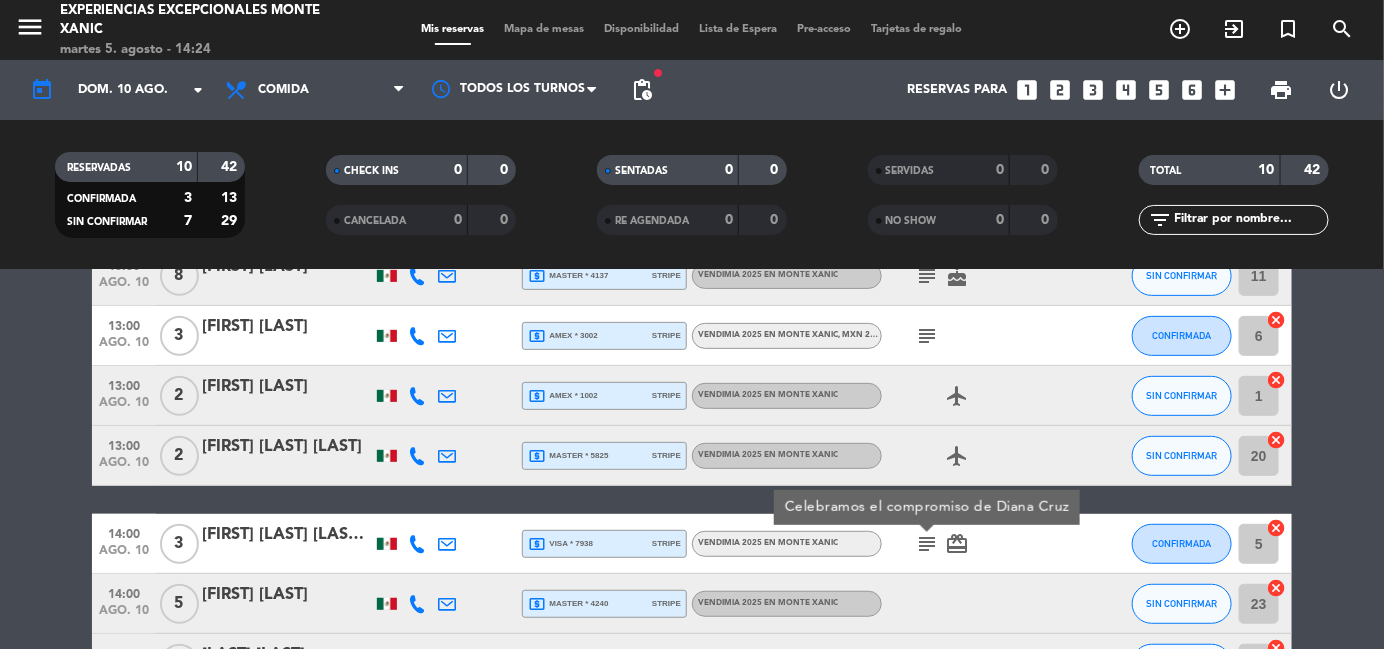 click on "subject" 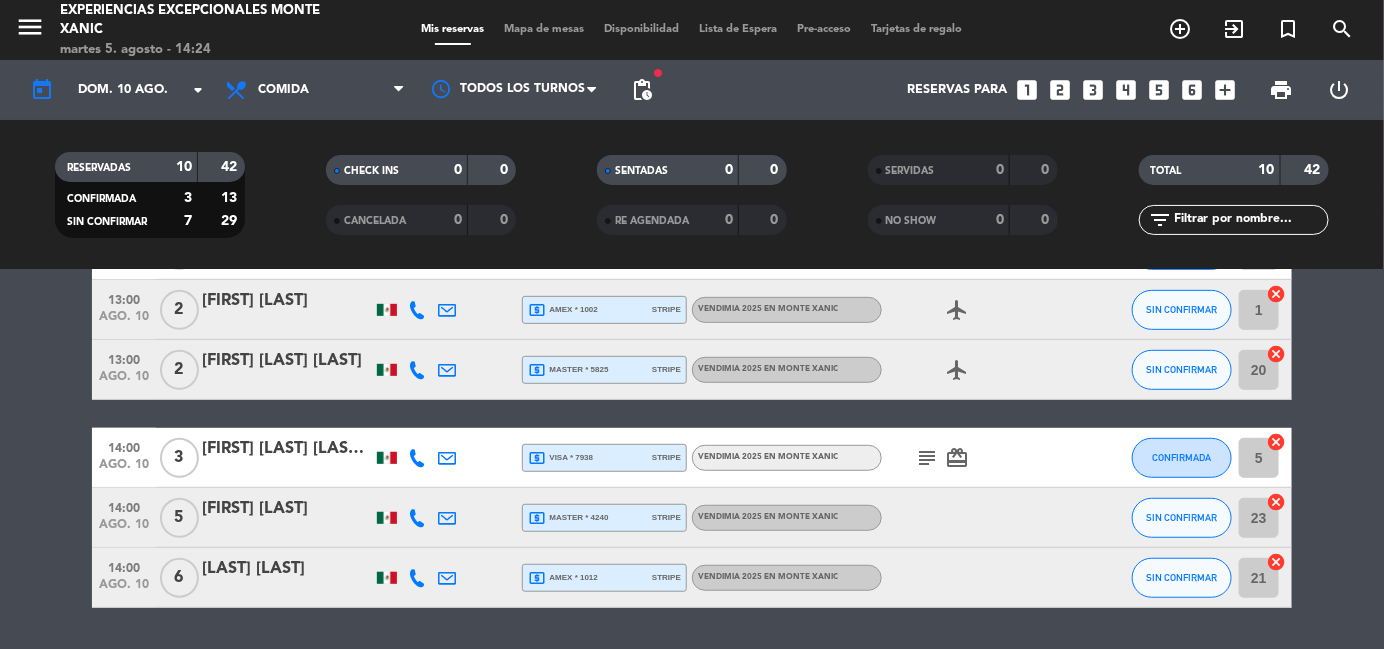 scroll, scrollTop: 408, scrollLeft: 0, axis: vertical 